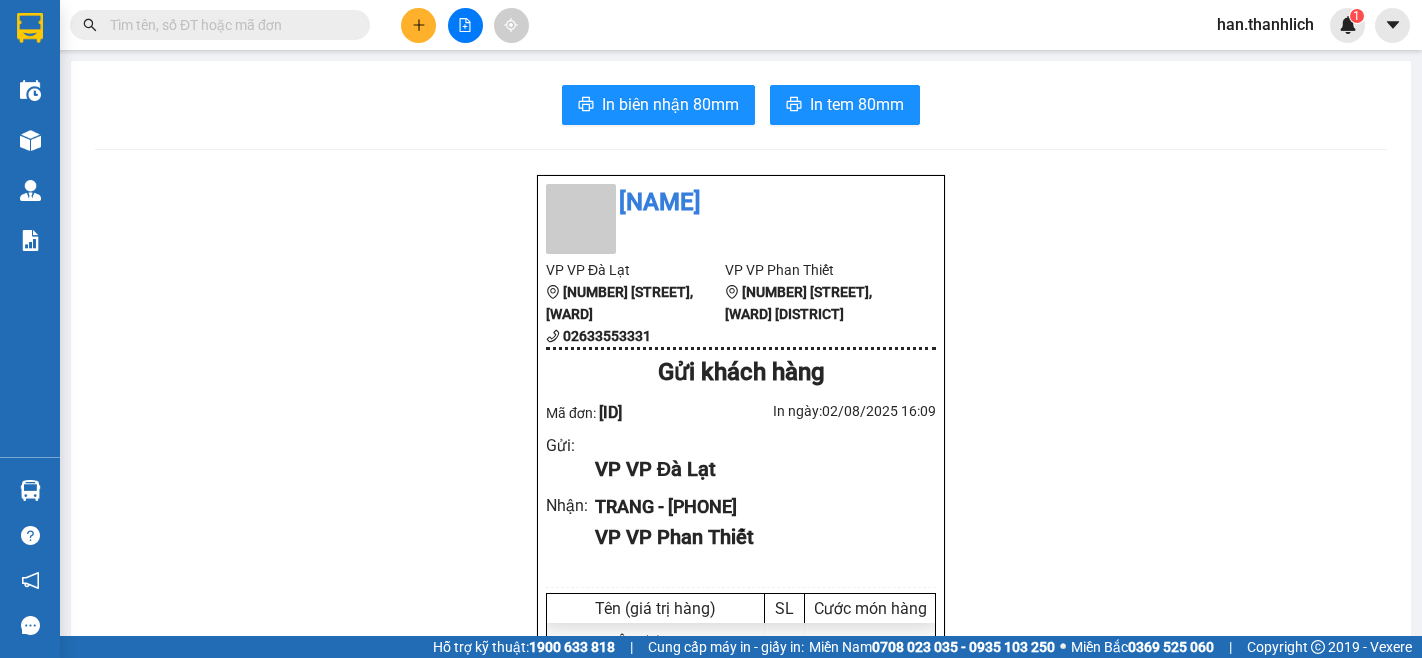 scroll, scrollTop: 0, scrollLeft: 0, axis: both 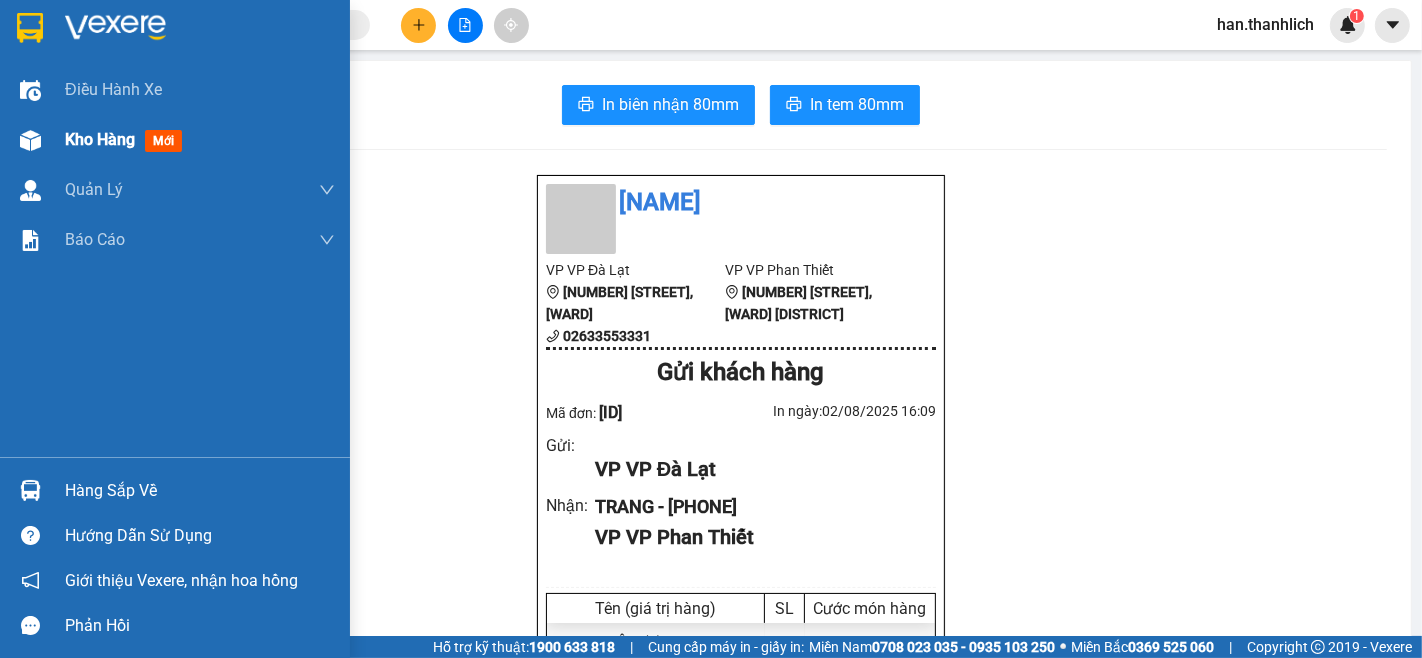 click at bounding box center [30, 140] 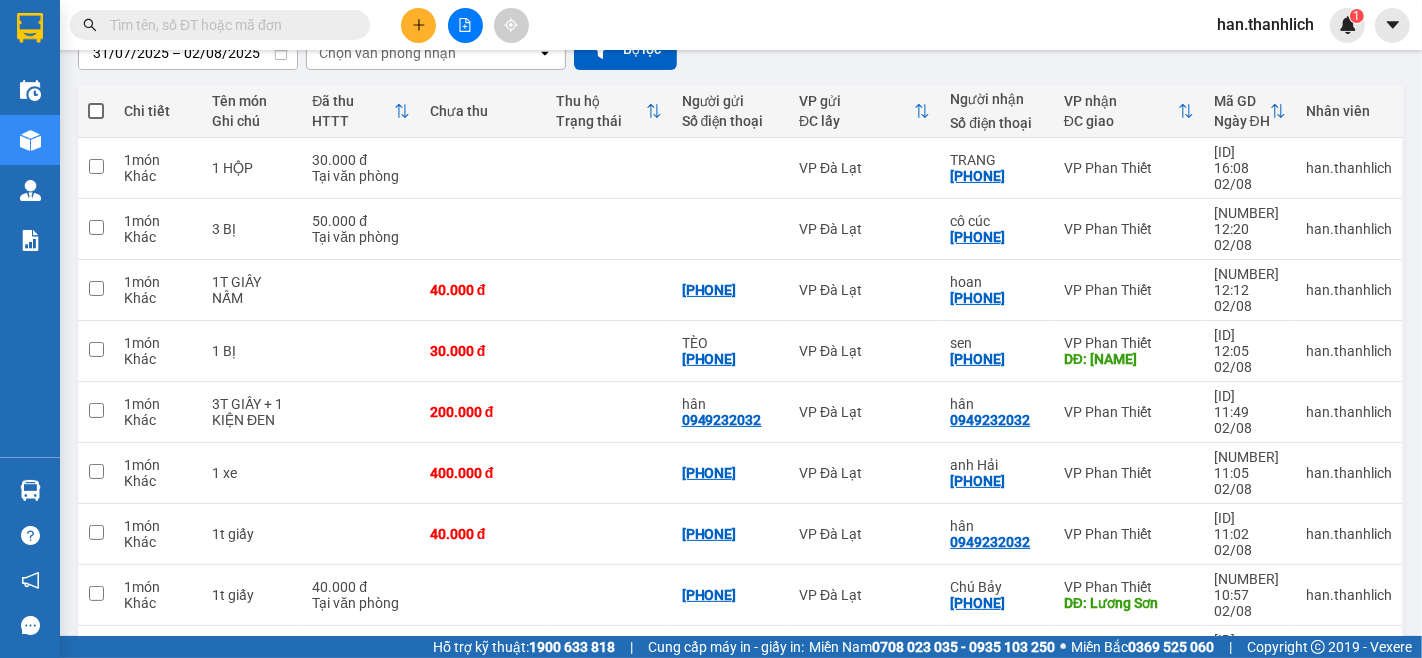 scroll, scrollTop: 0, scrollLeft: 0, axis: both 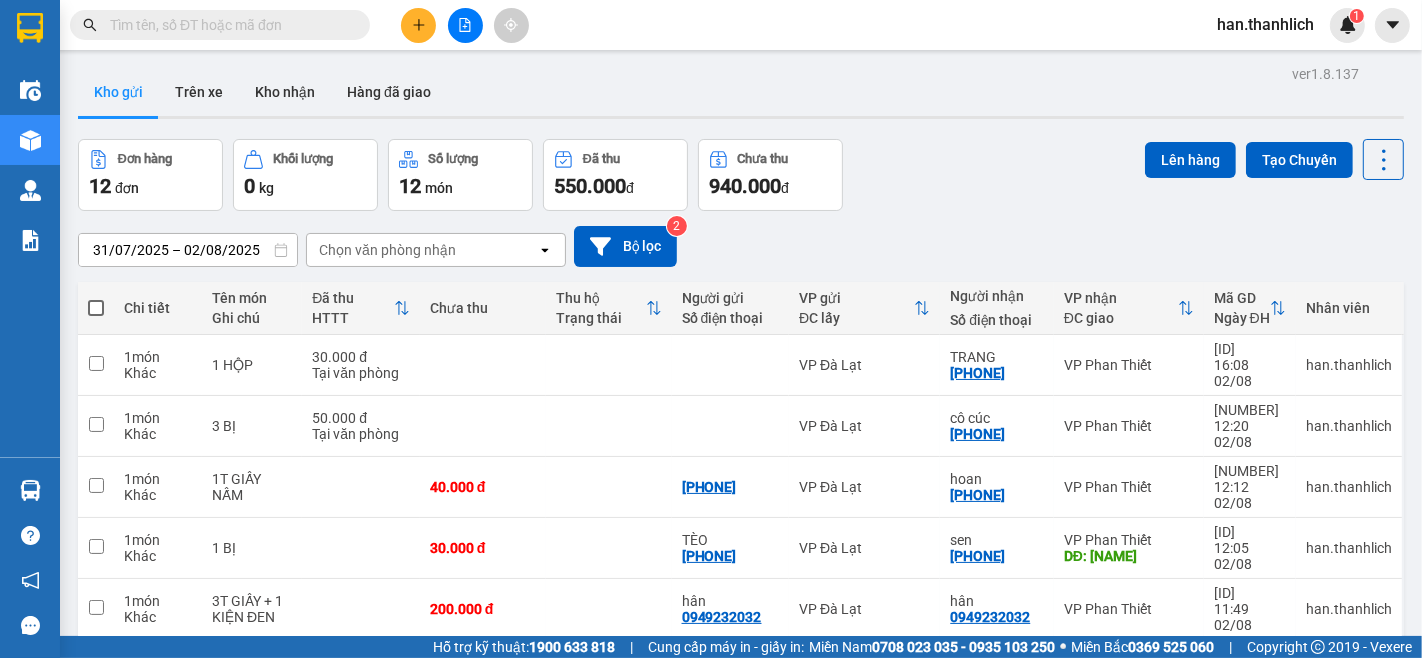 click at bounding box center (96, 308) 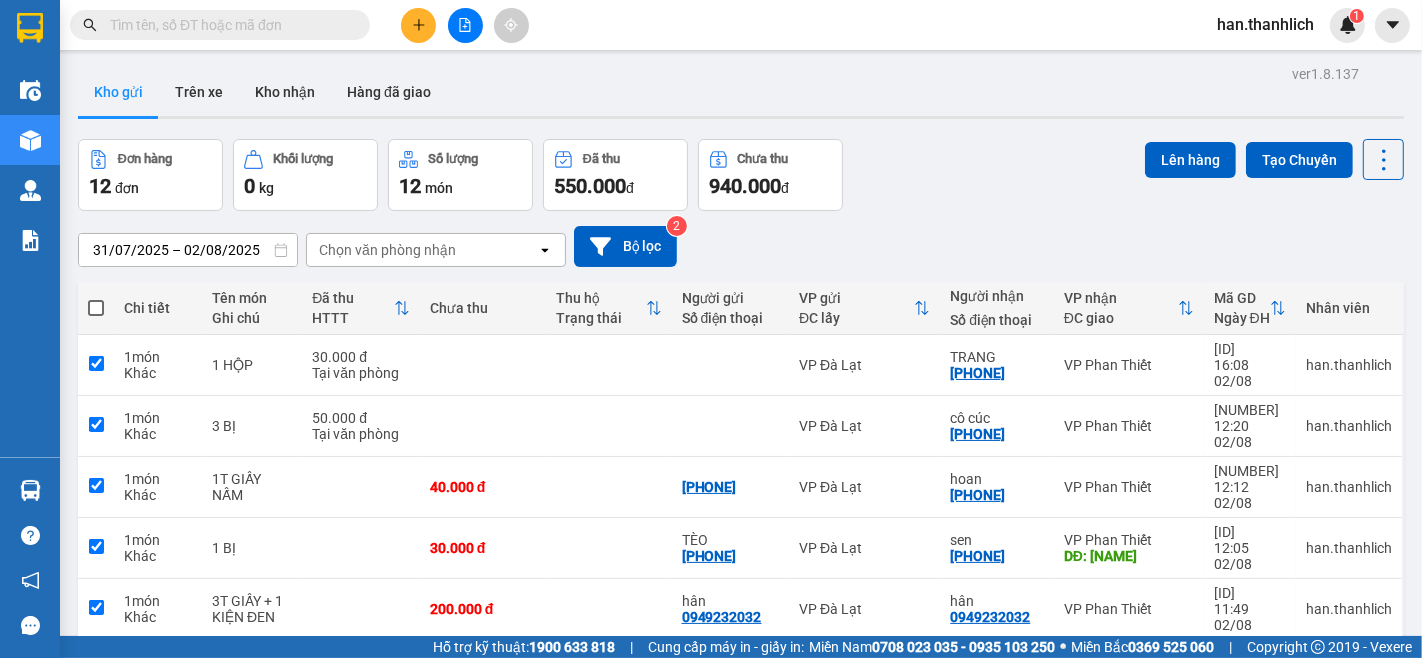 checkbox on "true" 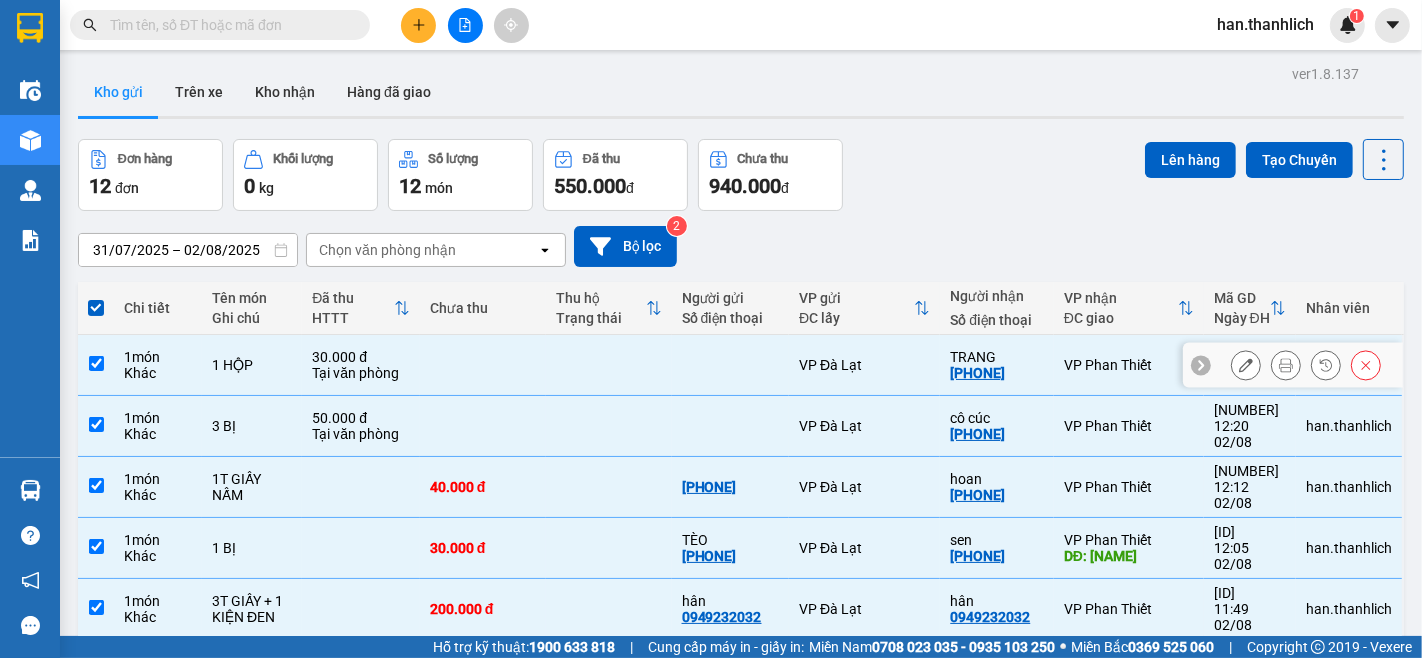click at bounding box center (609, 365) 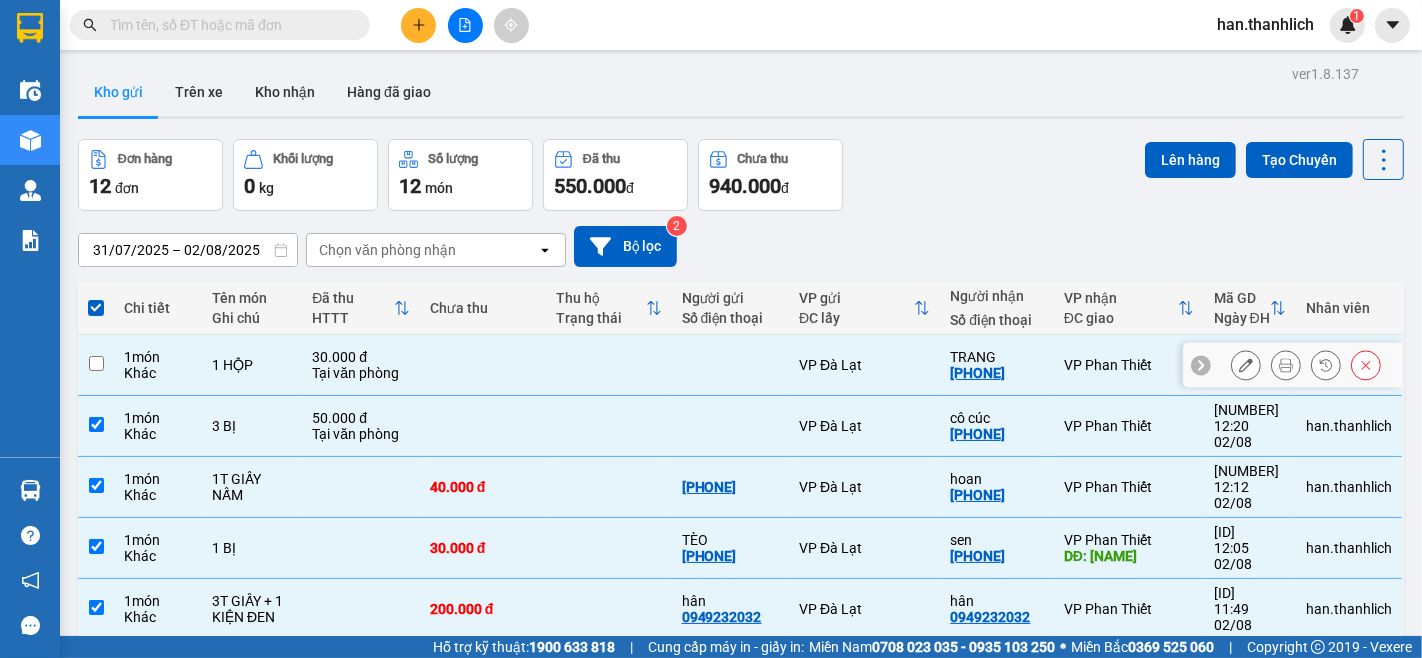 checkbox on "false" 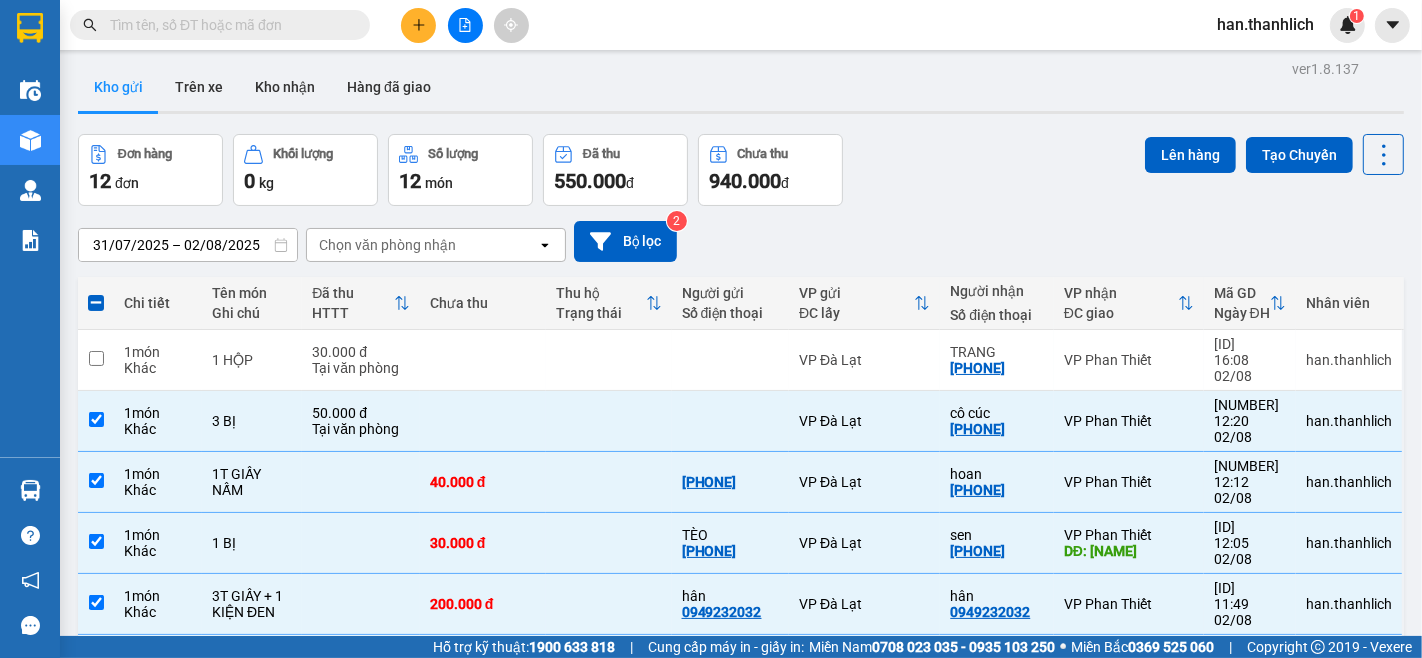 scroll, scrollTop: 0, scrollLeft: 0, axis: both 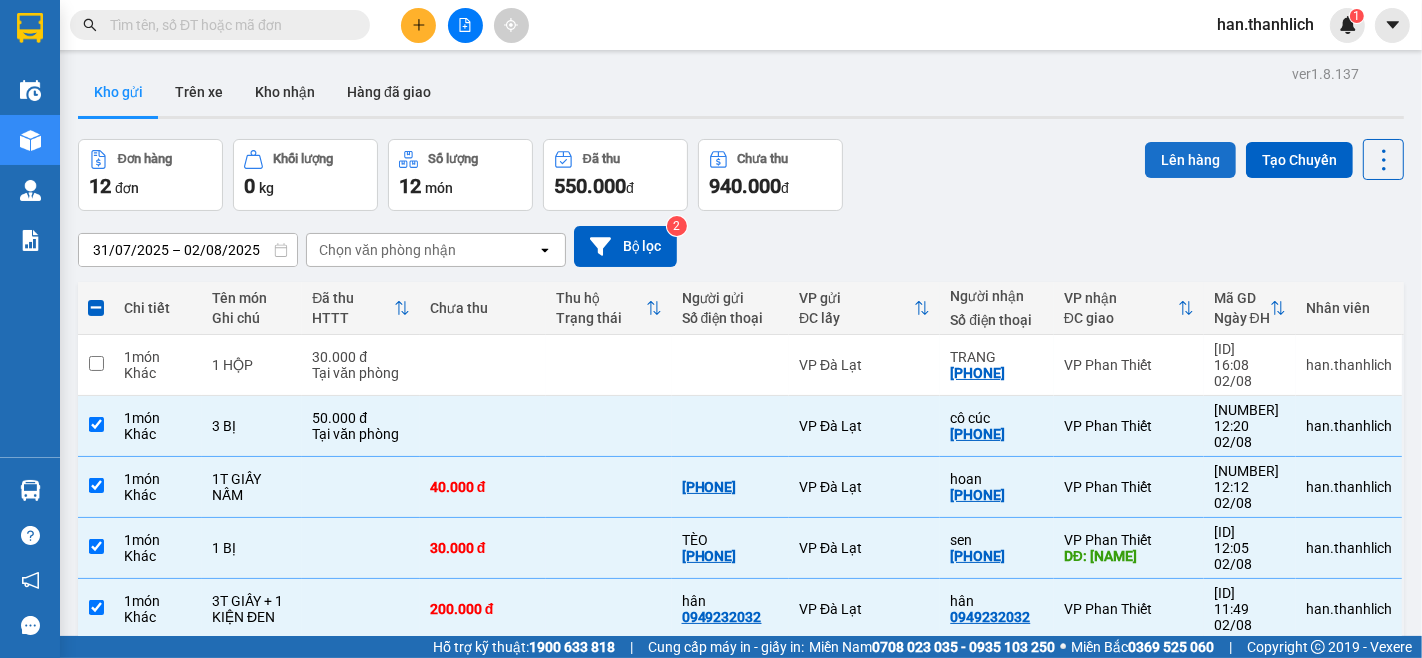 click on "Lên hàng" at bounding box center [1190, 160] 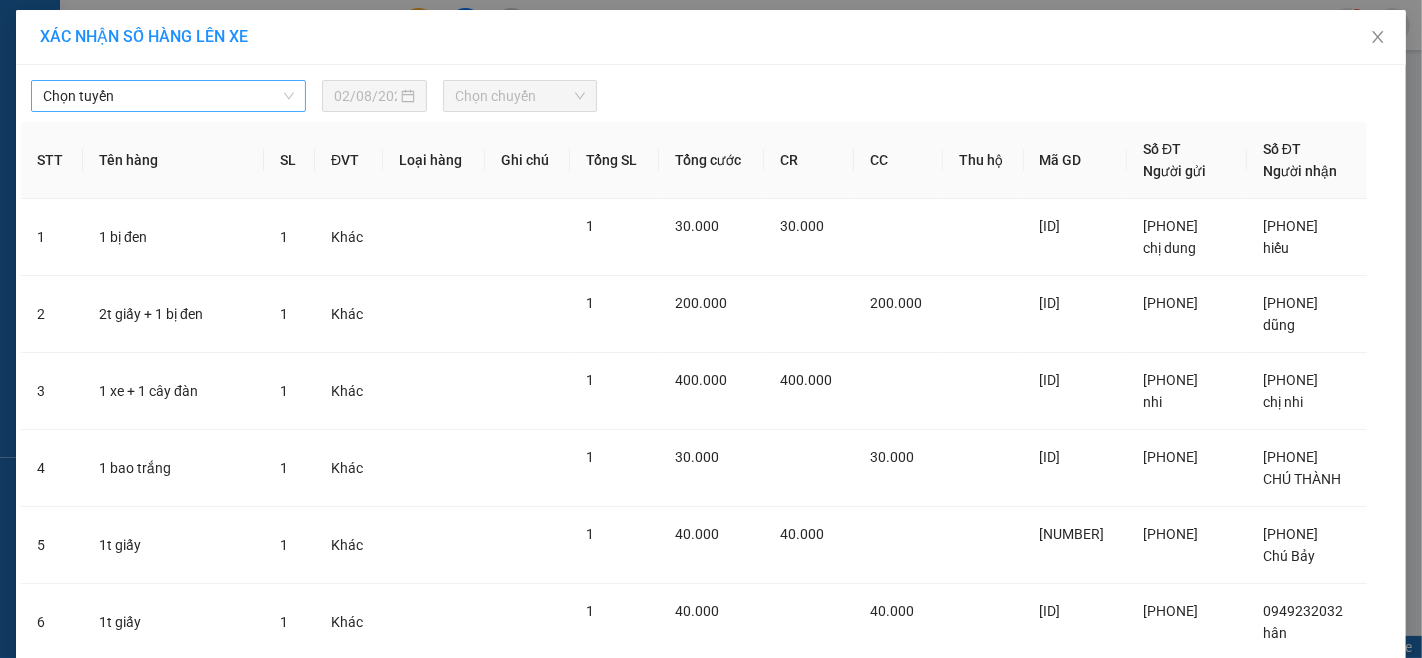 click on "Chọn tuyến" at bounding box center [168, 96] 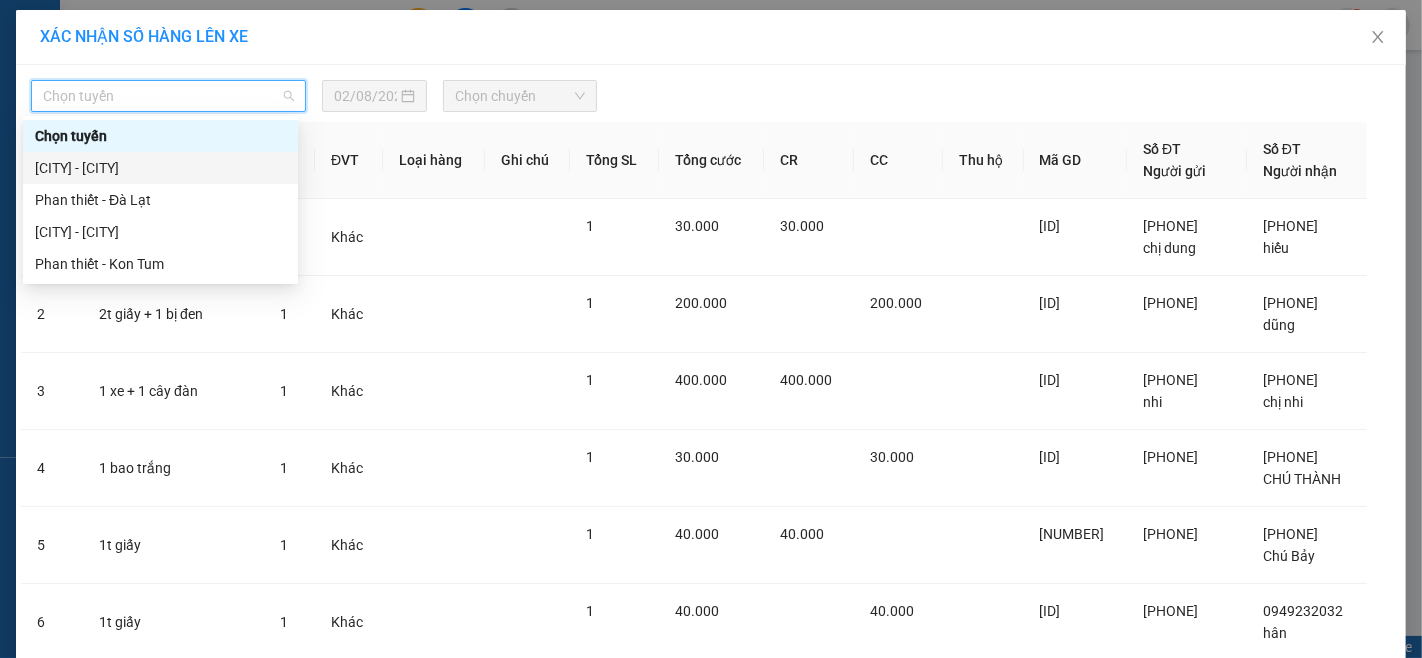 click on "[CITY] - [CITY]" at bounding box center [160, 168] 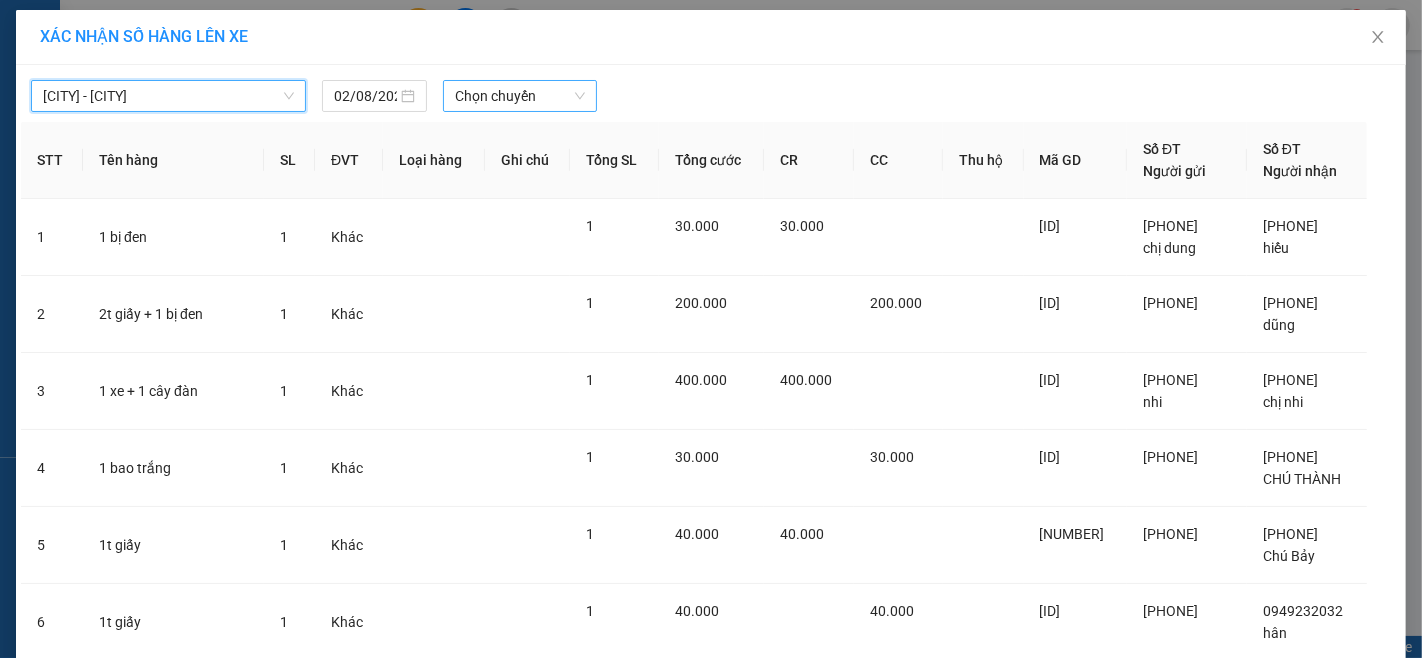 click on "Chọn chuyến" at bounding box center [520, 96] 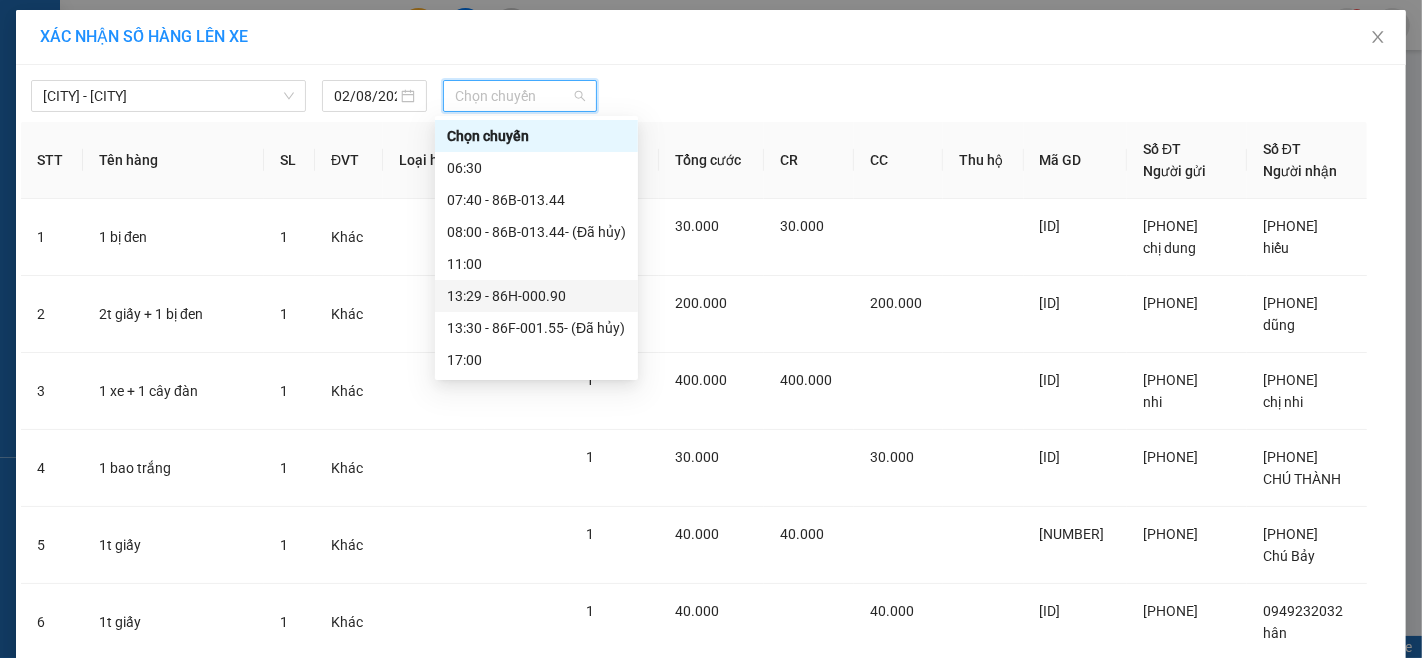 click on "13:29     - 86H-000.90" at bounding box center [536, 296] 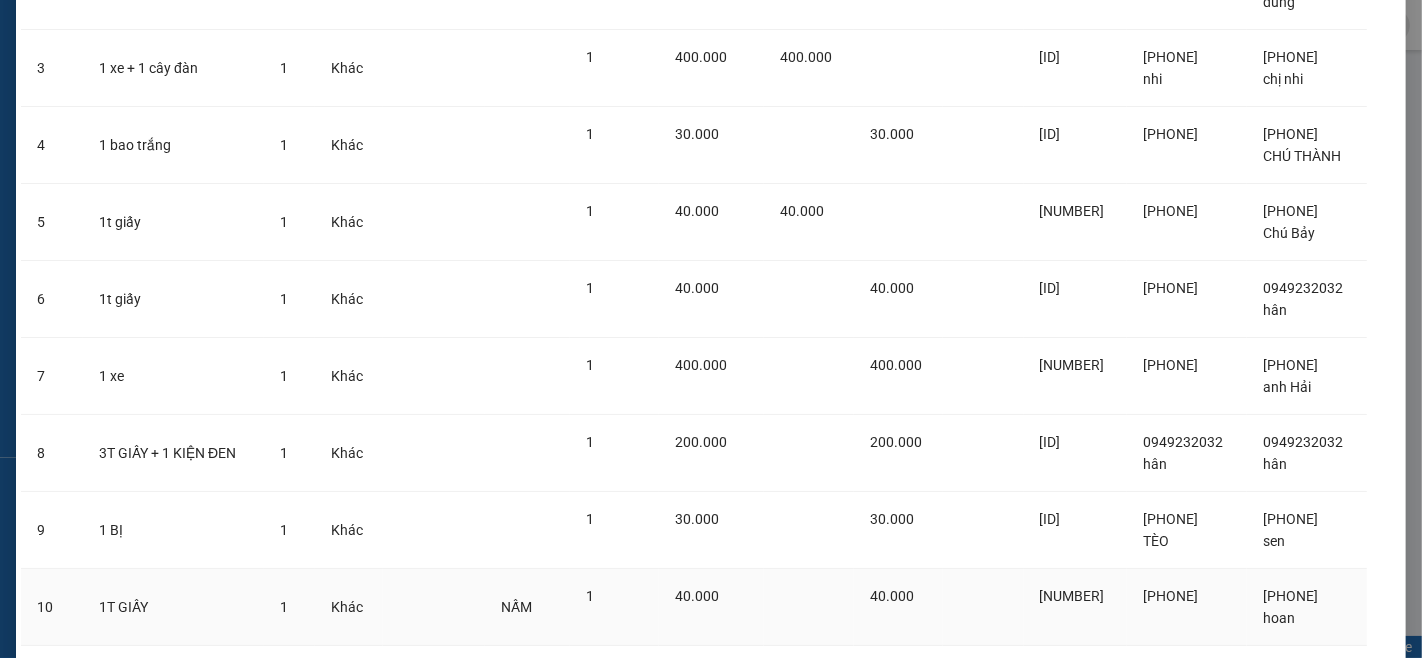 scroll, scrollTop: 545, scrollLeft: 0, axis: vertical 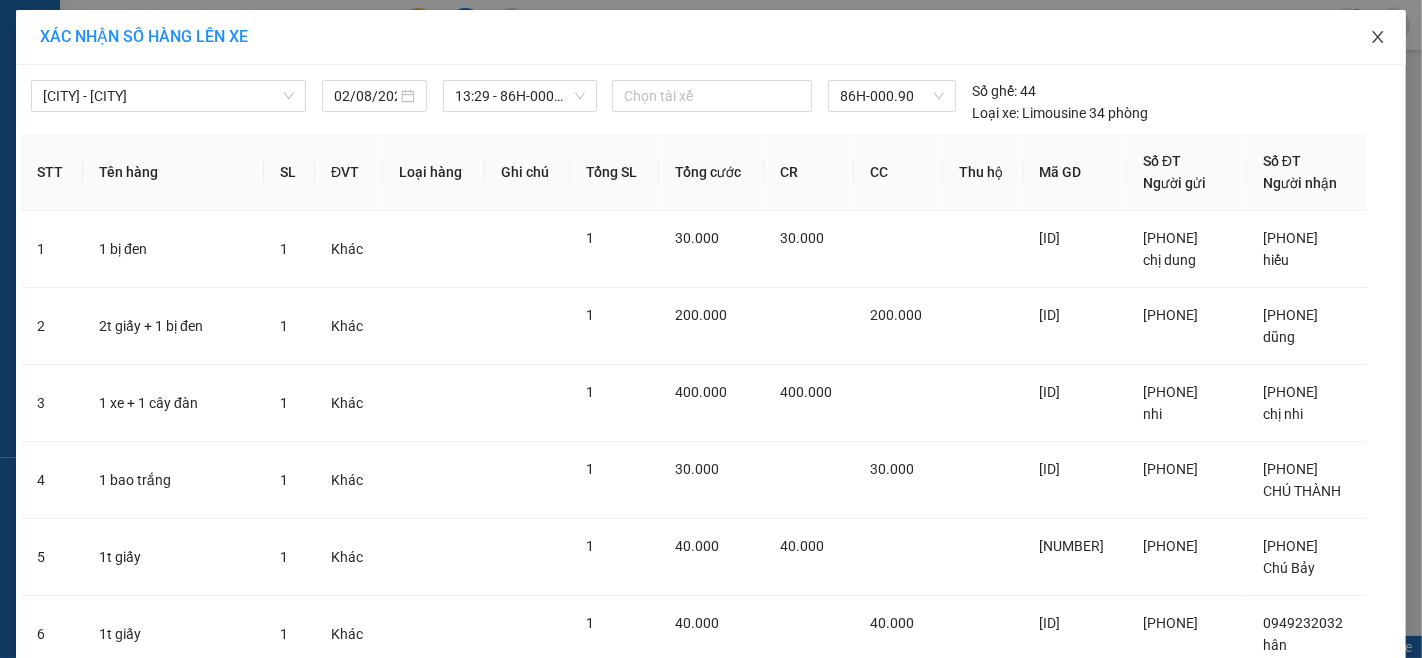click at bounding box center (1378, 38) 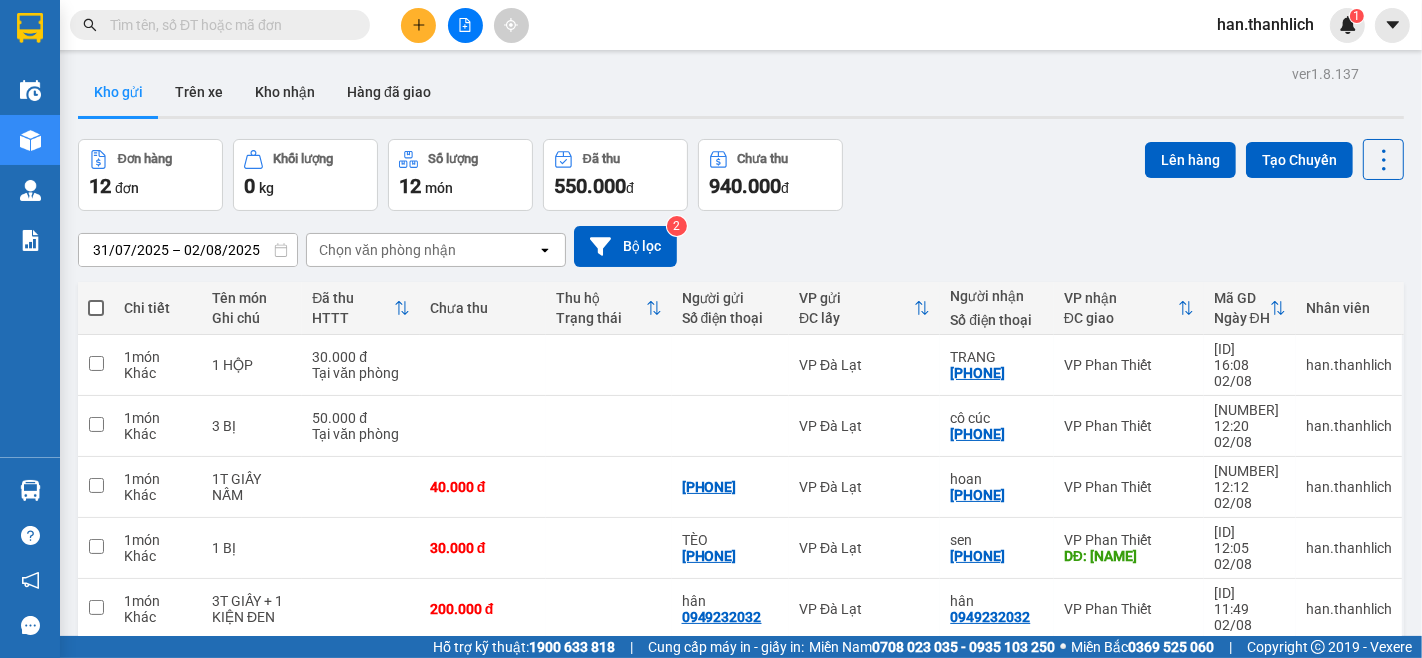 click at bounding box center (96, 308) 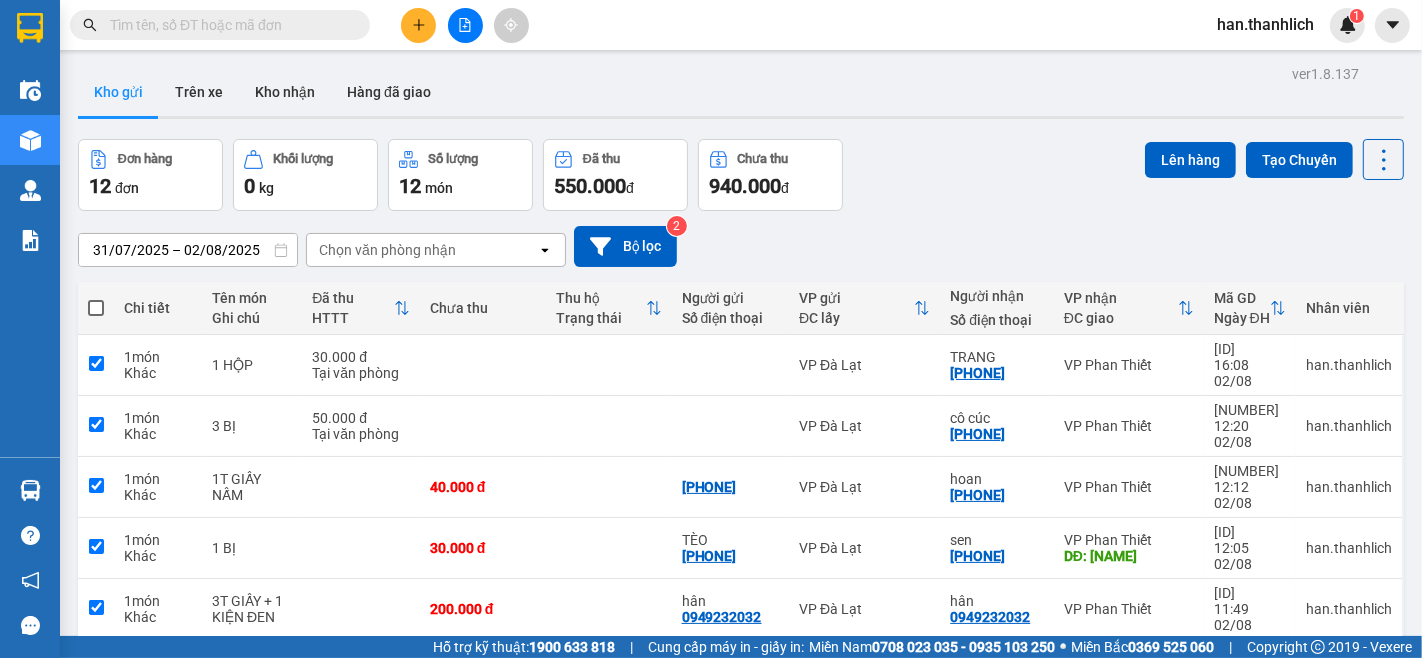 checkbox on "true" 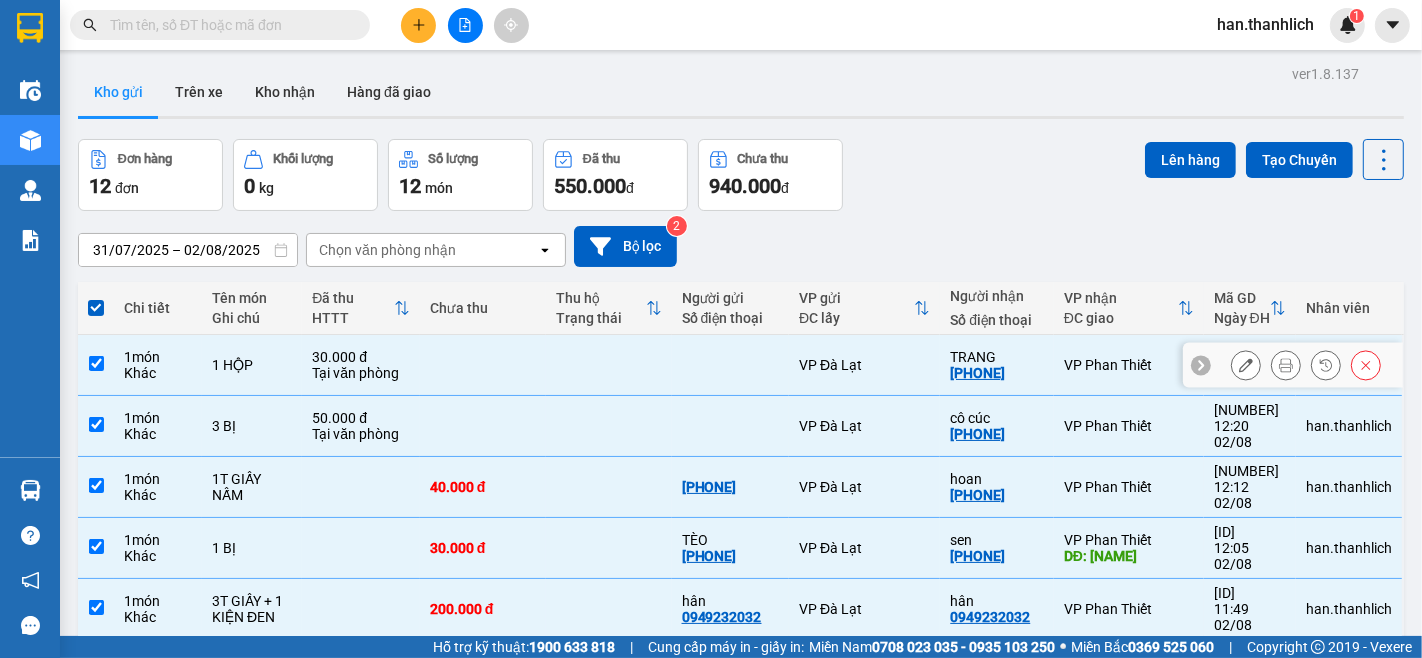 click at bounding box center [483, 365] 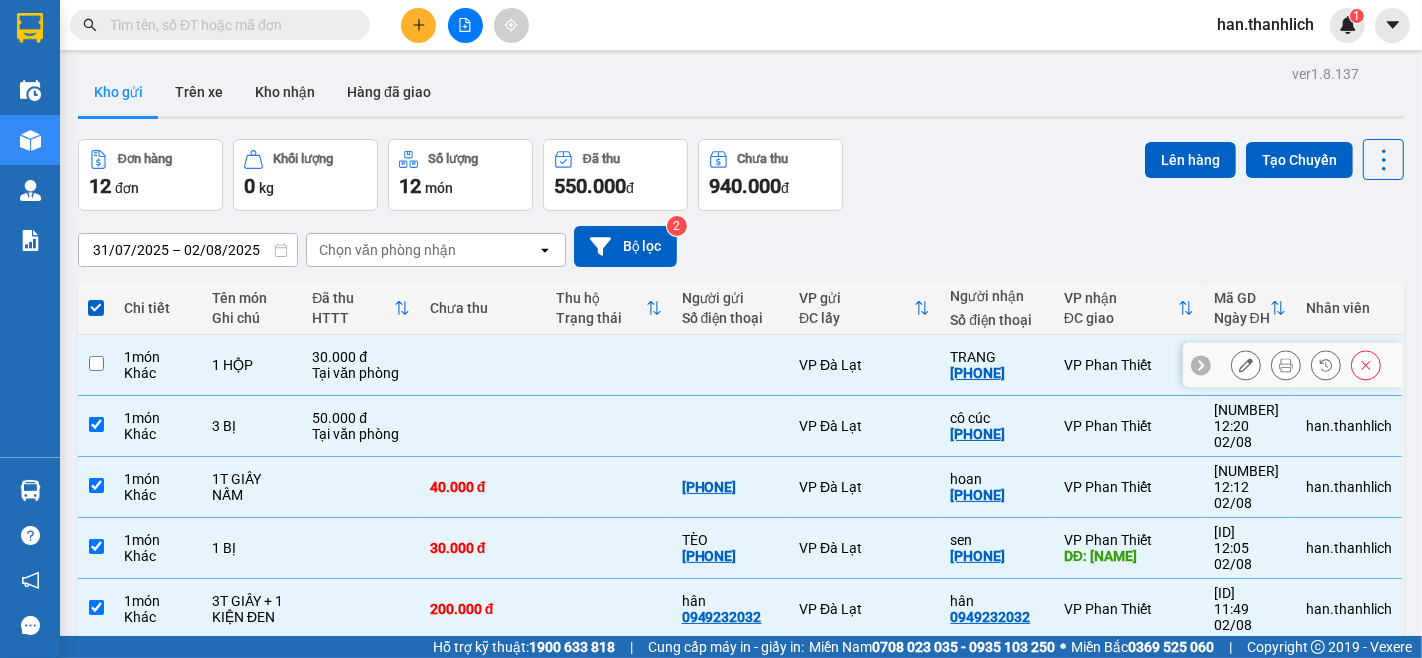 checkbox on "false" 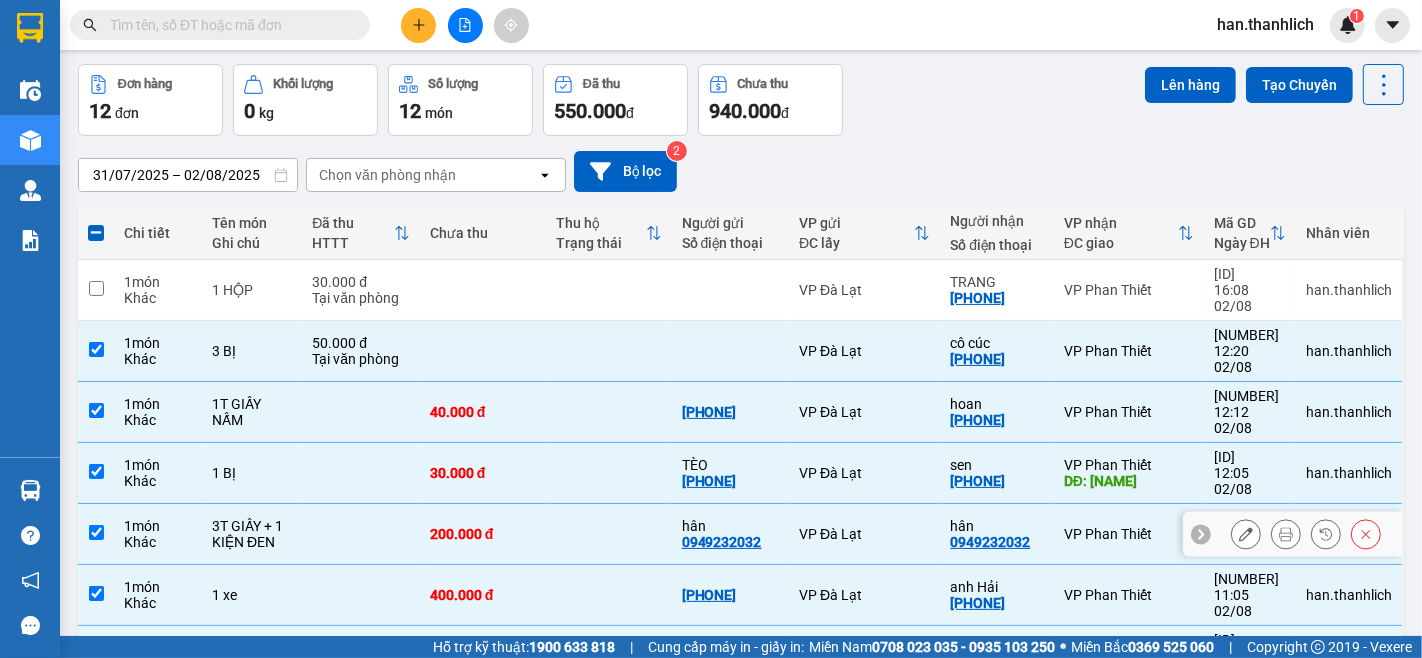 scroll, scrollTop: 111, scrollLeft: 0, axis: vertical 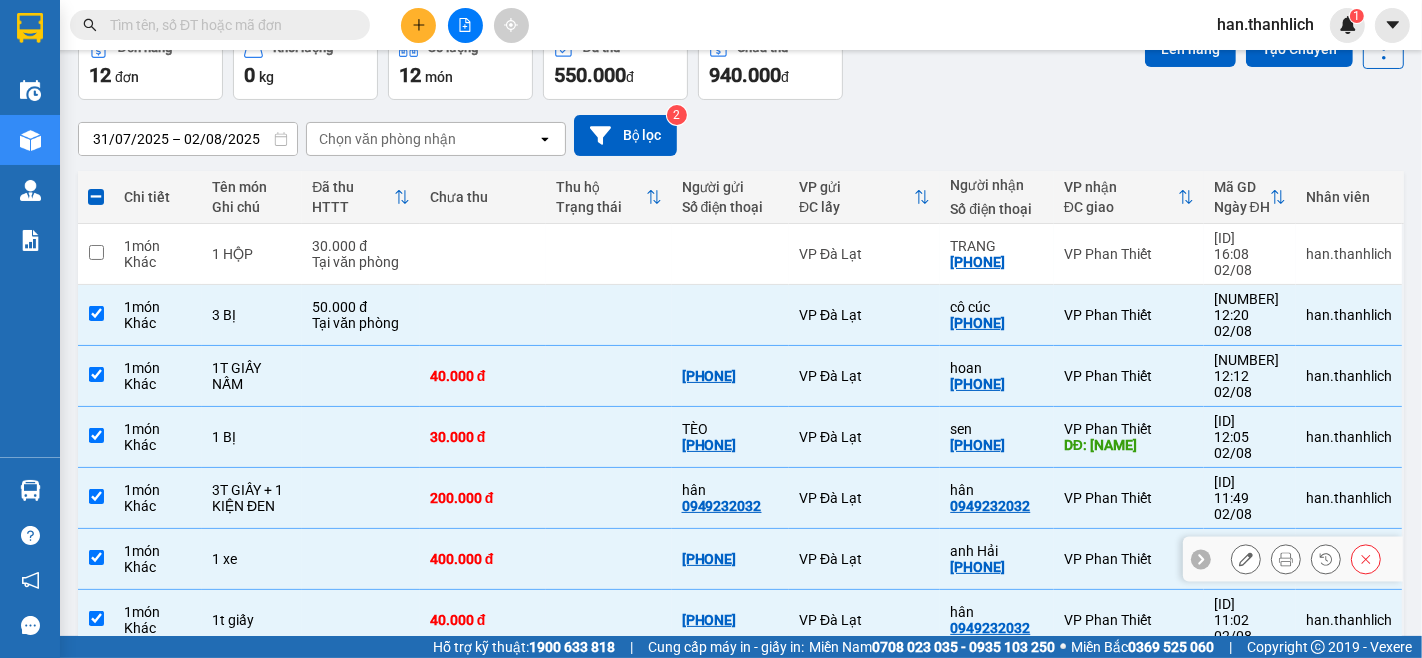 click on "400.000 đ" at bounding box center [483, 559] 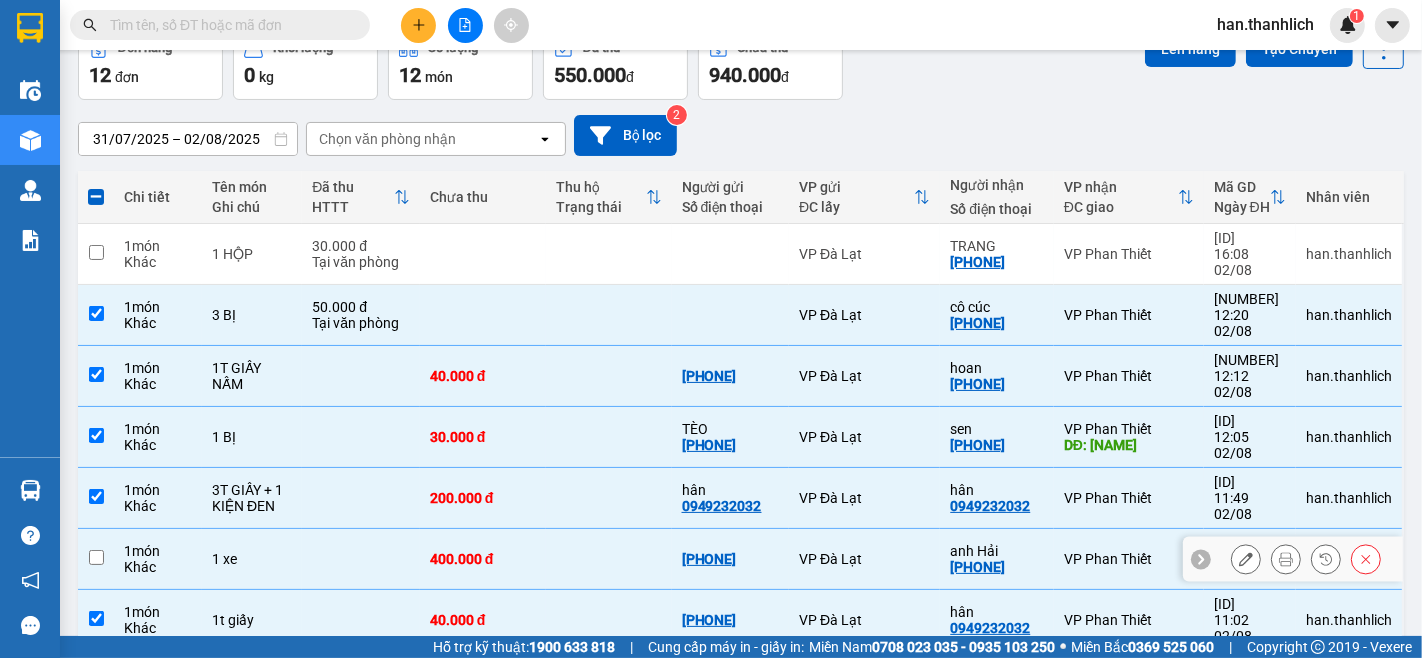 checkbox on "false" 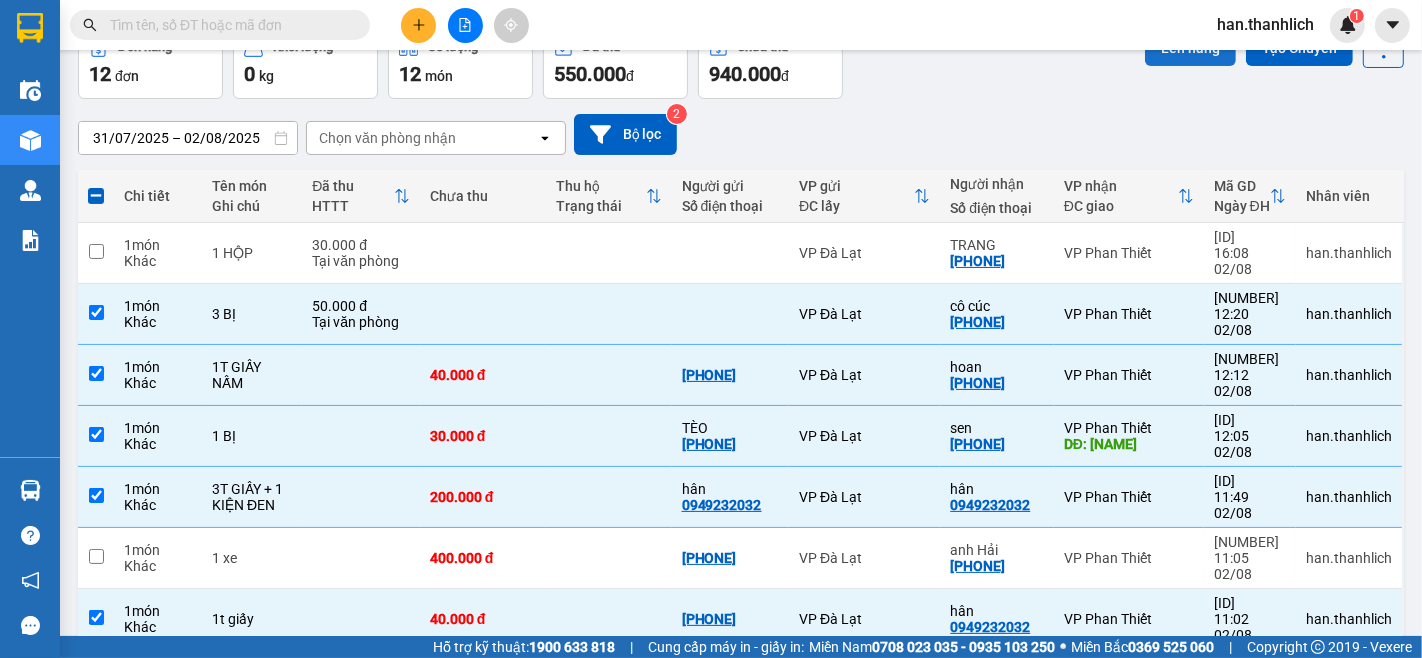 scroll, scrollTop: 0, scrollLeft: 0, axis: both 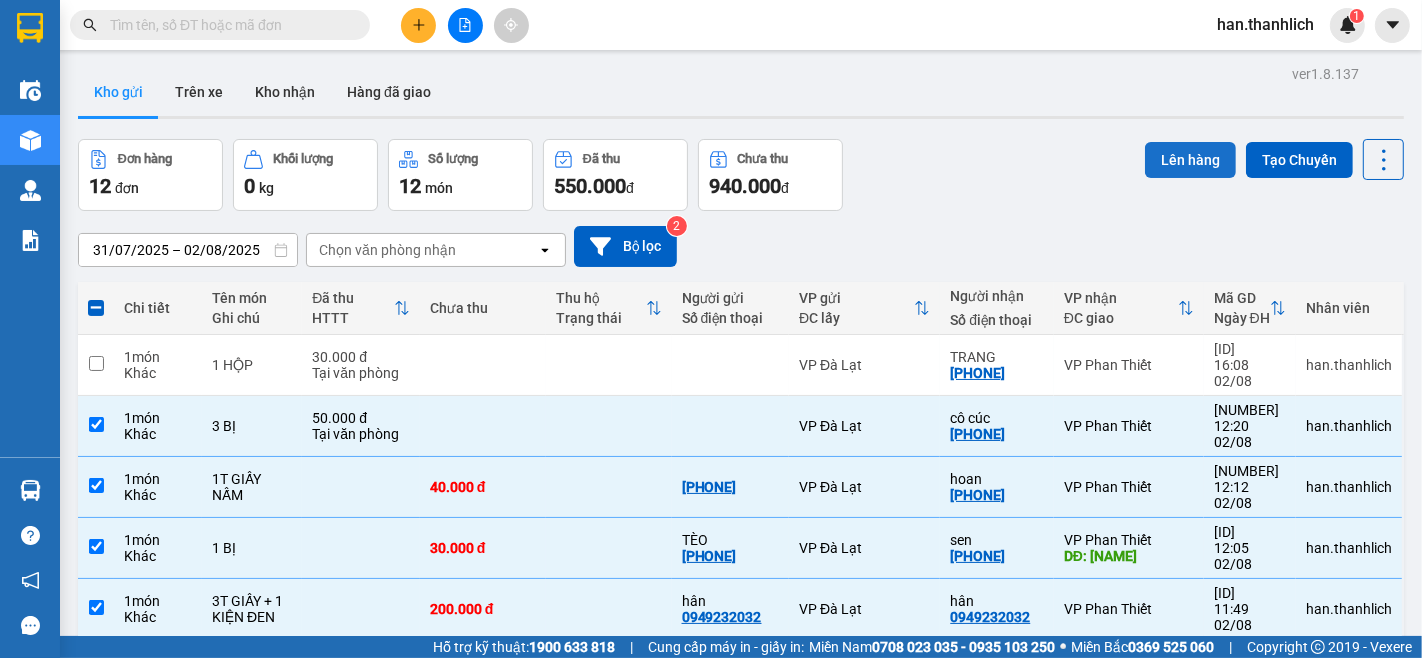 click on "Lên hàng" at bounding box center [1190, 160] 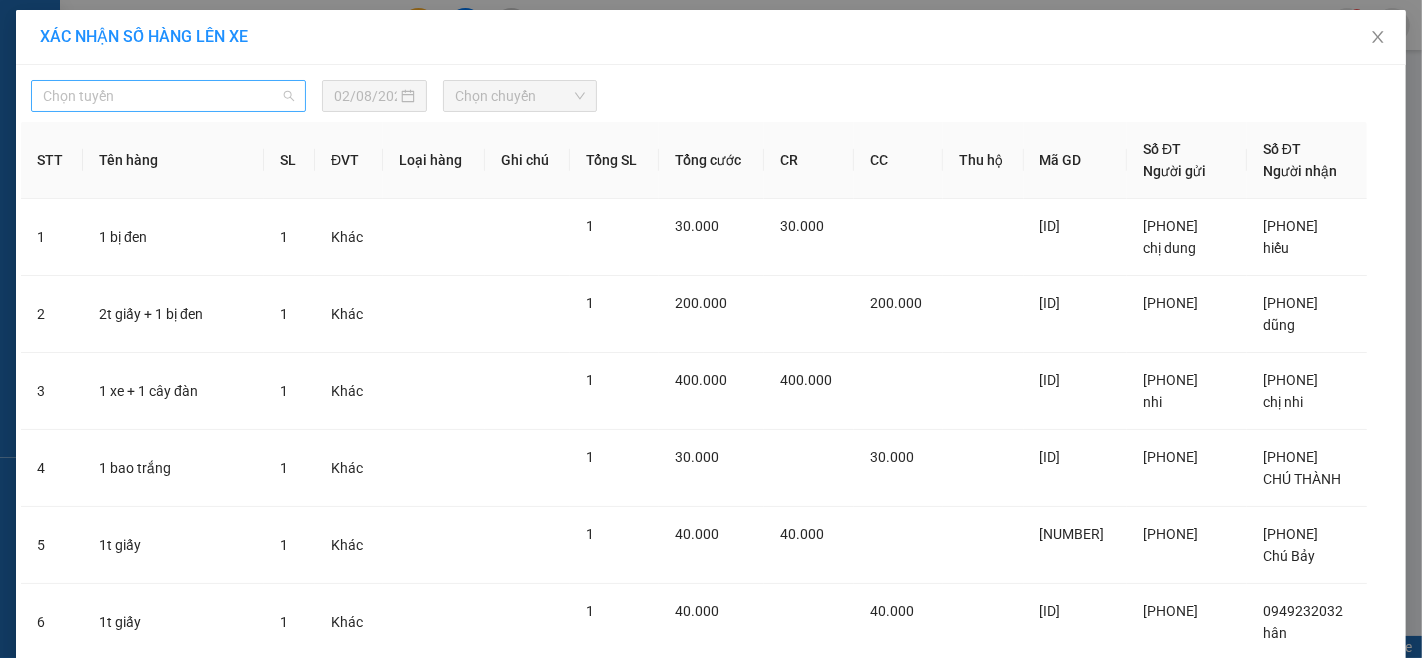 click on "Chọn tuyến" at bounding box center (168, 96) 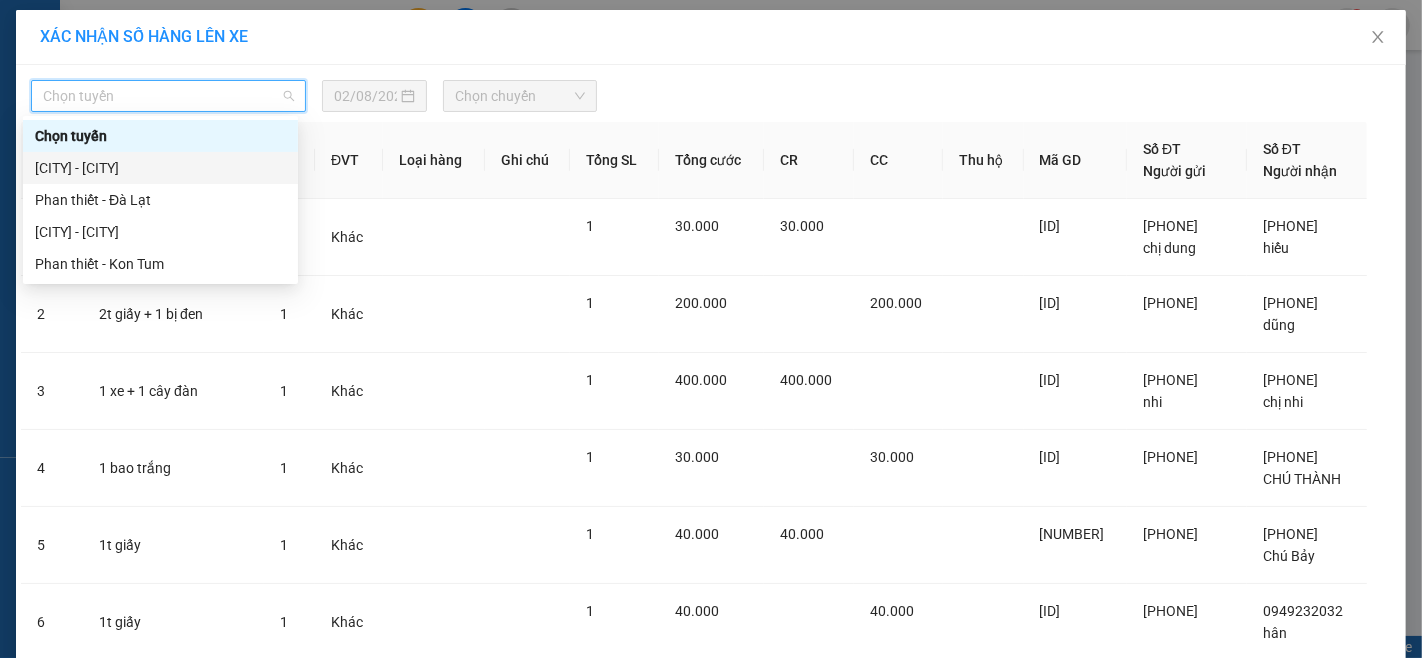 click on "[CITY] - [CITY]" at bounding box center (160, 168) 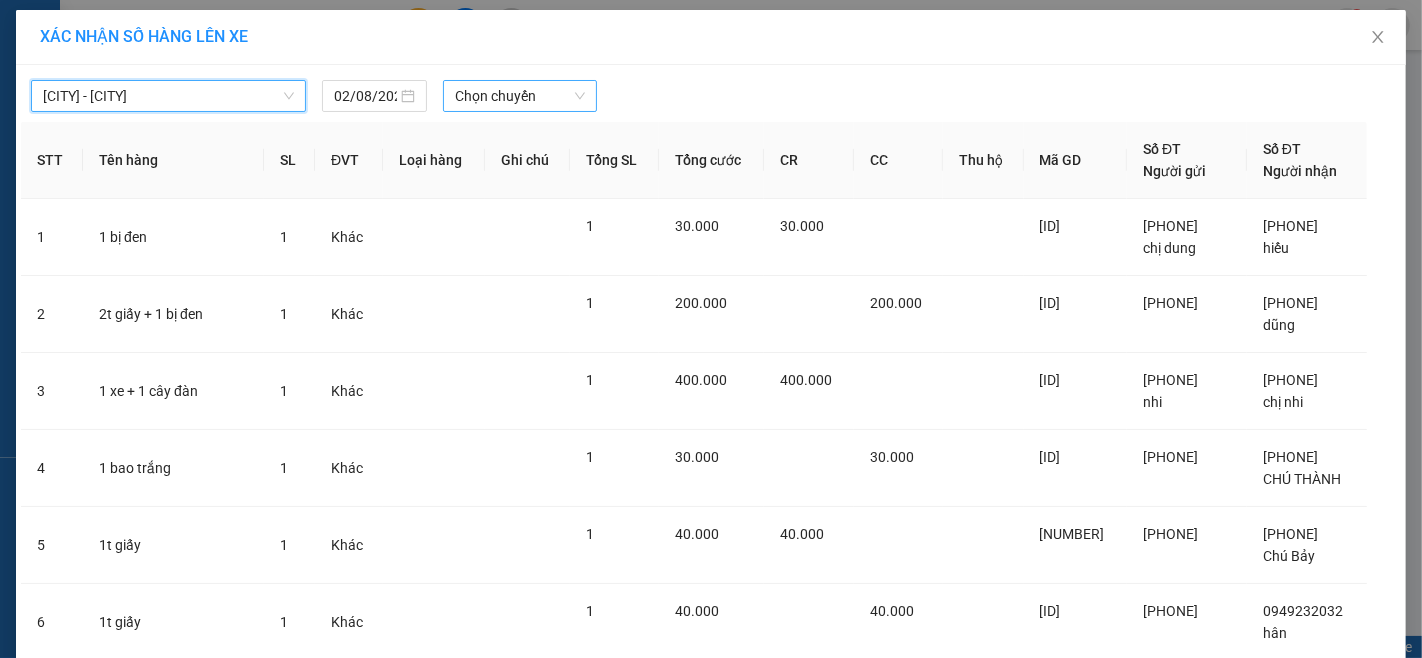 click on "Chọn chuyến" at bounding box center (520, 96) 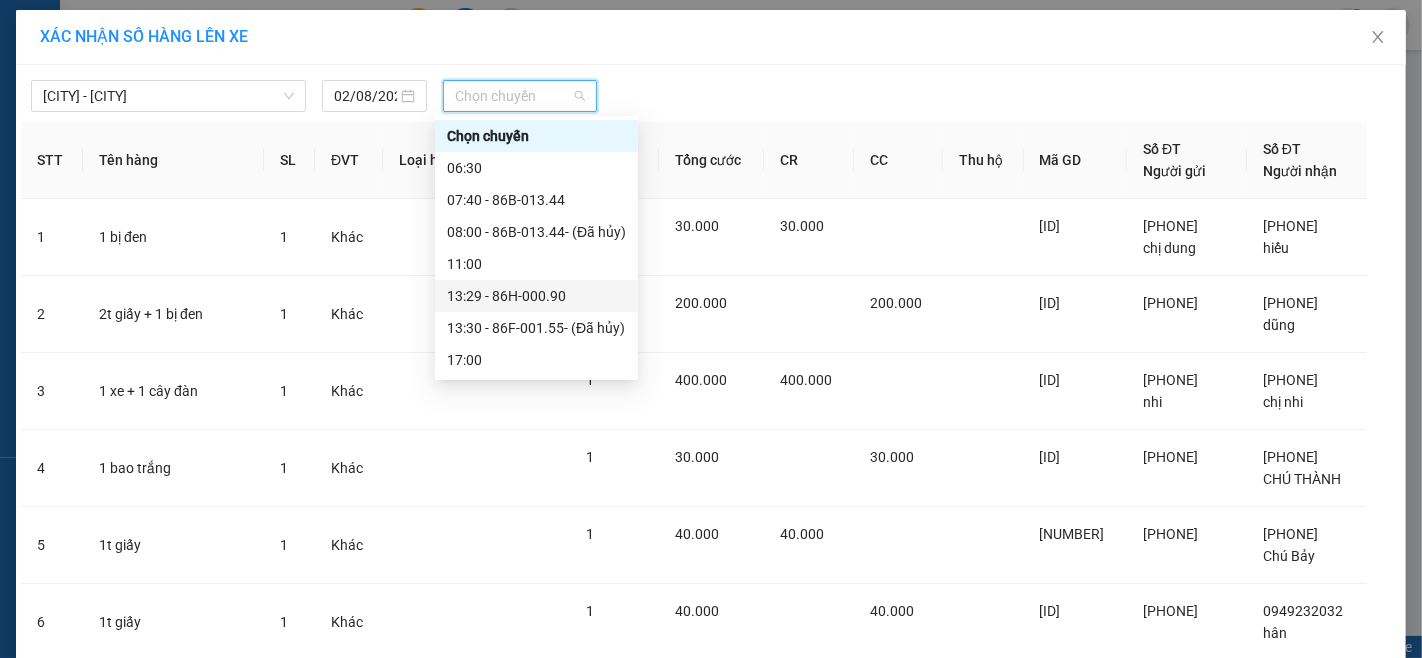 click on "13:29     - 86H-000.90" at bounding box center (536, 296) 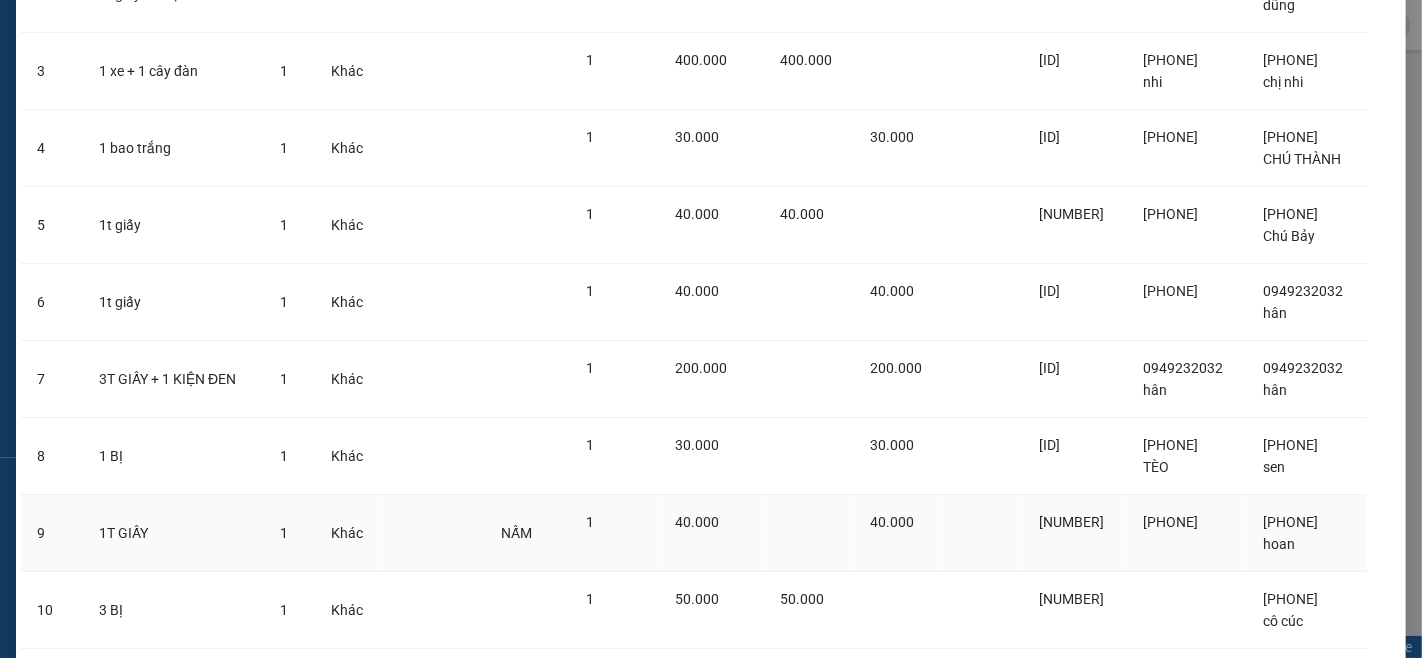 scroll, scrollTop: 468, scrollLeft: 0, axis: vertical 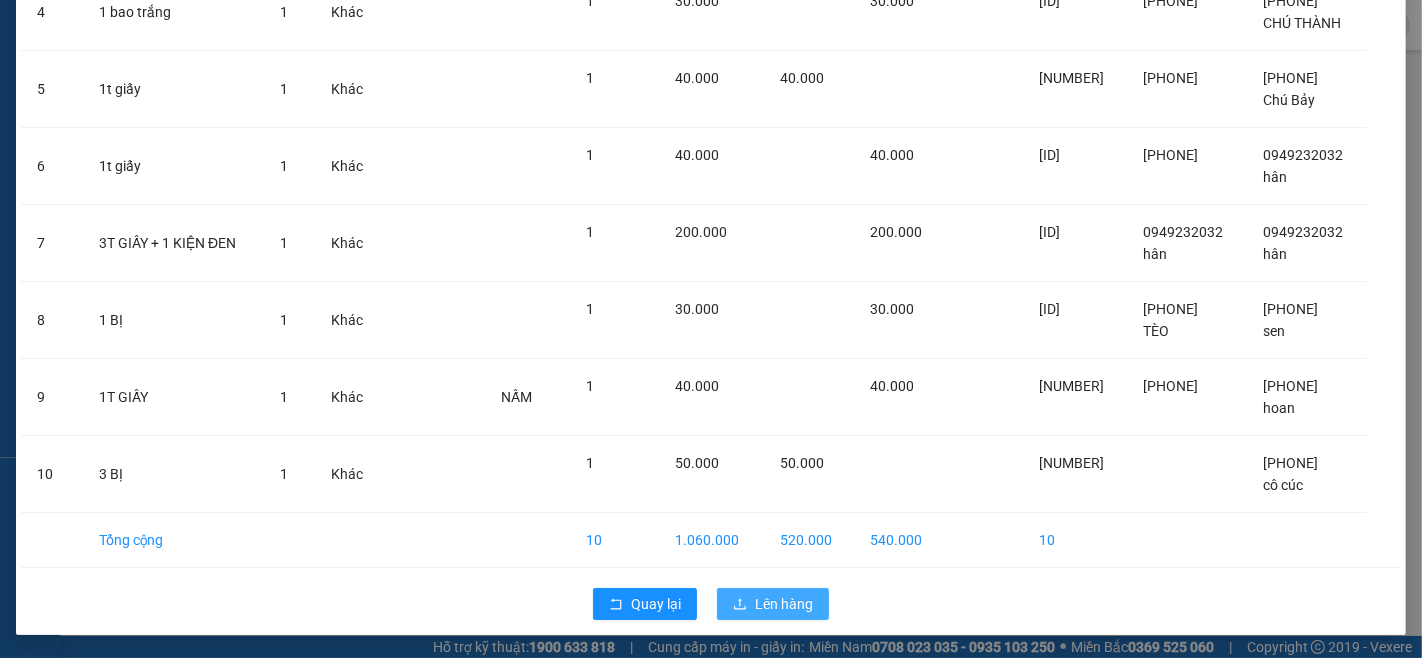 click on "Lên hàng" at bounding box center [773, 604] 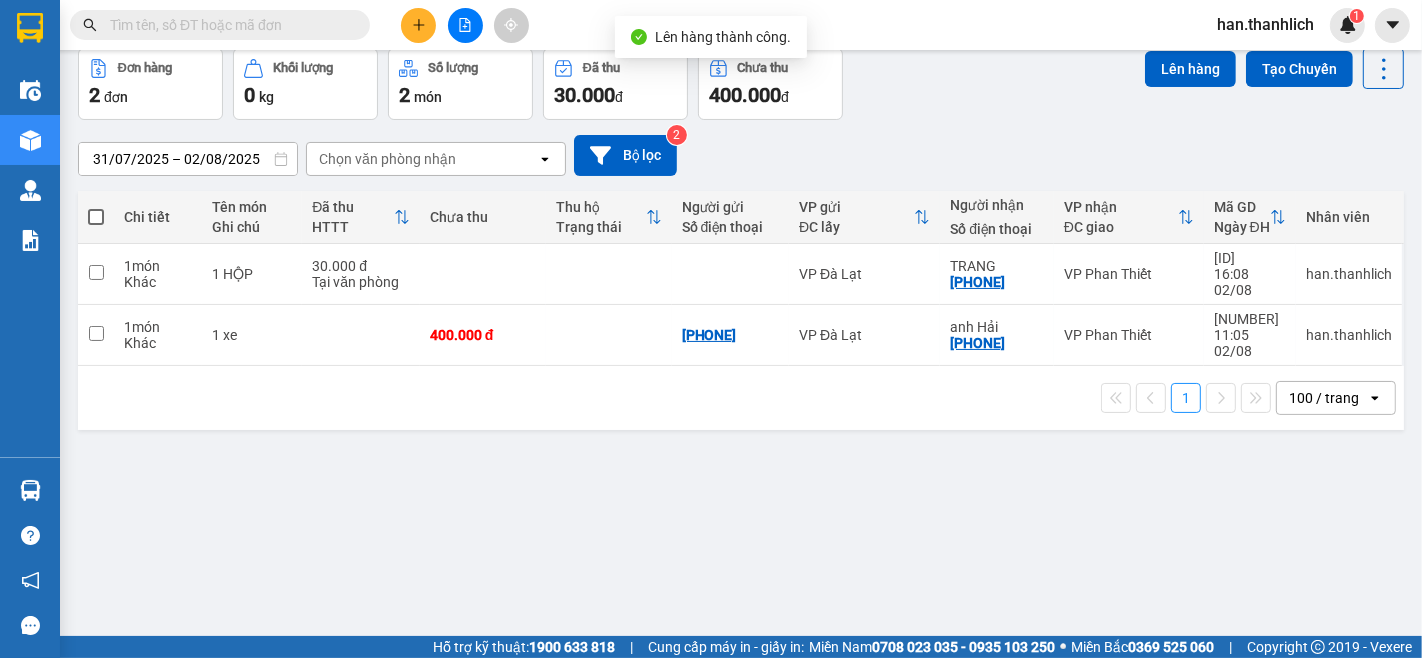 scroll, scrollTop: 92, scrollLeft: 0, axis: vertical 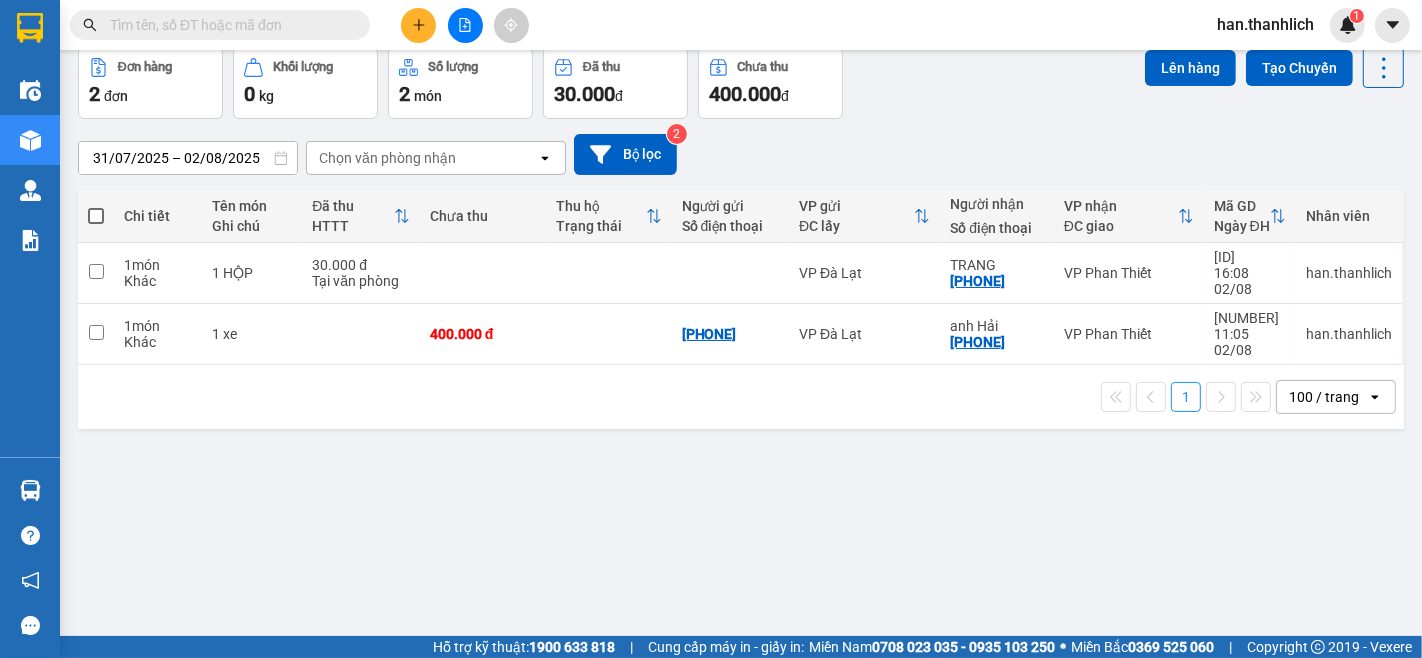 click on "ver  1.8.137 Kho gửi Trên xe Kho nhận Hàng đã giao Đơn hàng 2 đơn Khối lượng 0 kg Số lượng 2 món Đã thu 30.000  đ Chưa thu 400.000  đ Lên hàng Tạo Chuyến [DATE] – [DATE] Press the down arrow key to interact with the calendar and select a date. Press the escape button to close the calendar. Selected date range is from [DATE] to [DATE]. Chọn văn phòng nhận open Bộ lọc 2 Chi tiết Tên món Ghi chú Đã thu HTTT Chưa thu Thu hộ Trạng thái Người gửi Số điện thoại VP gửi ĐC lấy Người nhận Số điện thoại VP nhận ĐC giao Mã GD Ngày ĐH Nhân viên 1  món Khác 1 HỘP  30.000 đ Tại văn phòng VP Đà Lạt TRANG  [PHONE] VP Phan Thiết [ID] [TIME] [DATE] han.thanhlich 1  món Khác 1 xe  400.000 đ [PHONE] VP Đà Lạt anh Hải  [PHONE] VP Phan Thiết [ID] [TIME] [DATE] han.thanhlich 1 100 / trang open Đang tải dữ liệu" at bounding box center [741, 297] 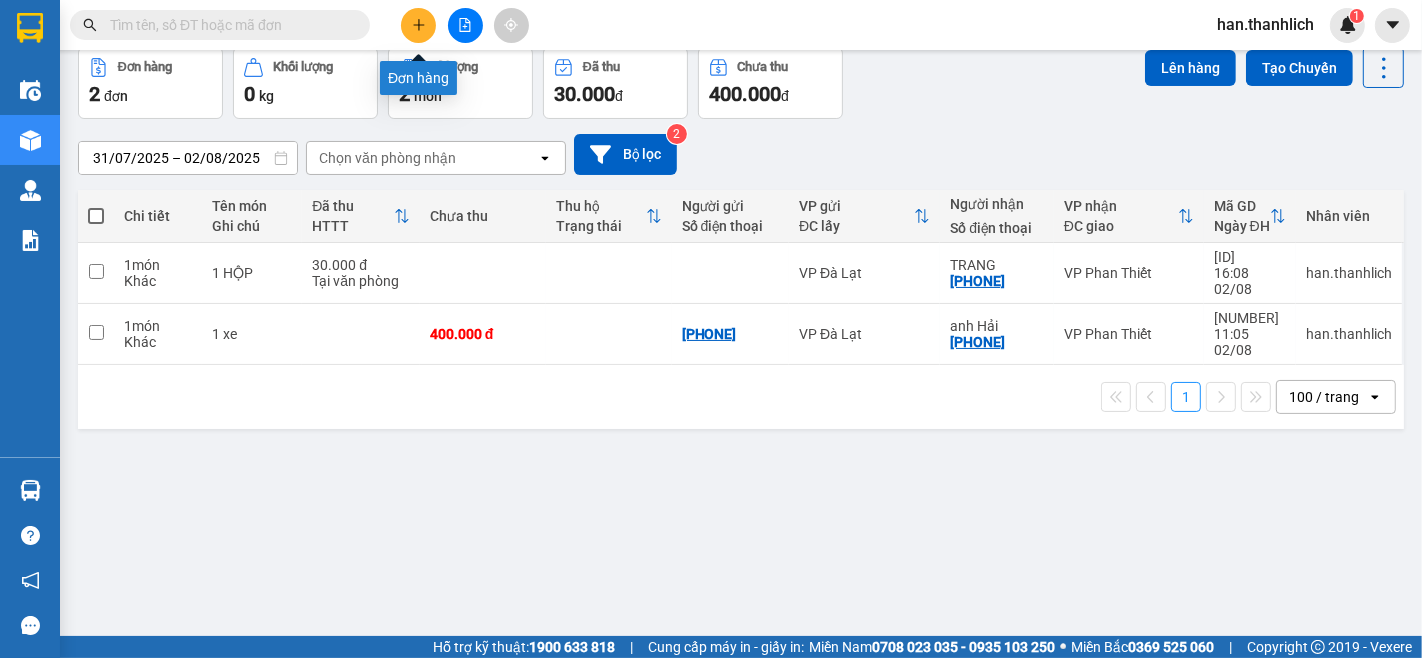 click at bounding box center [418, 25] 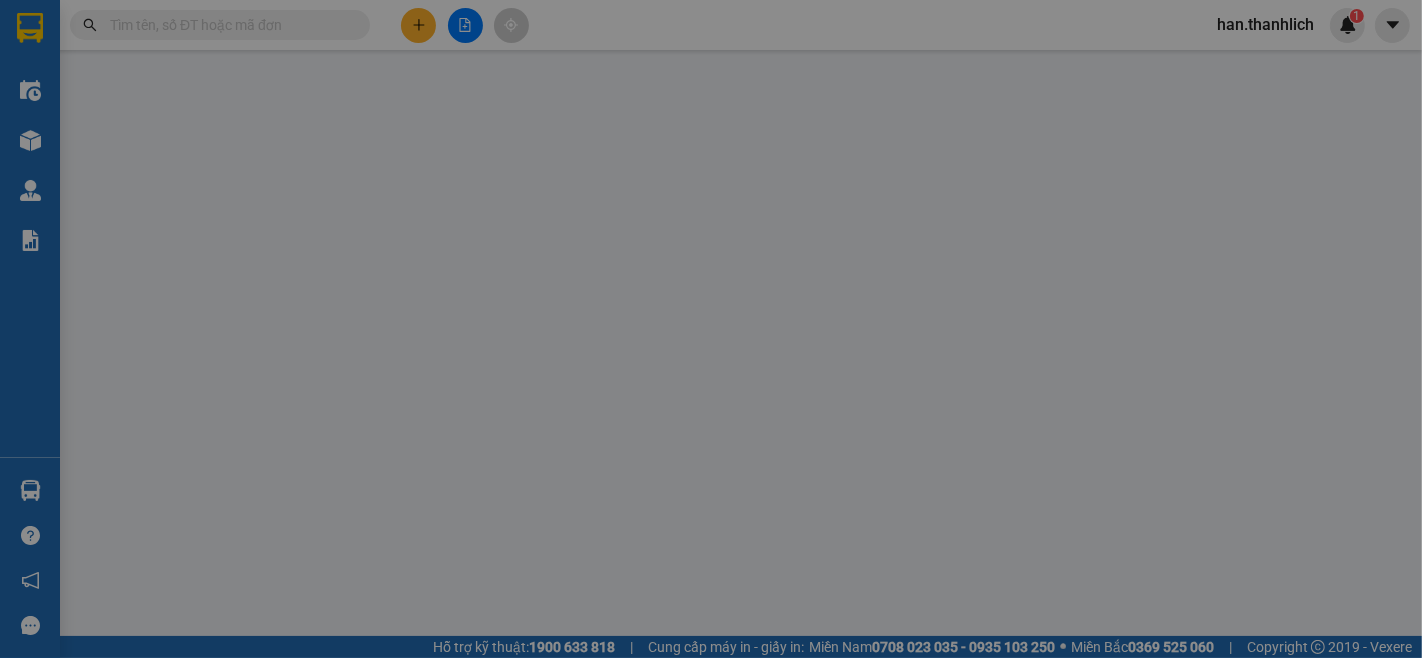scroll, scrollTop: 0, scrollLeft: 0, axis: both 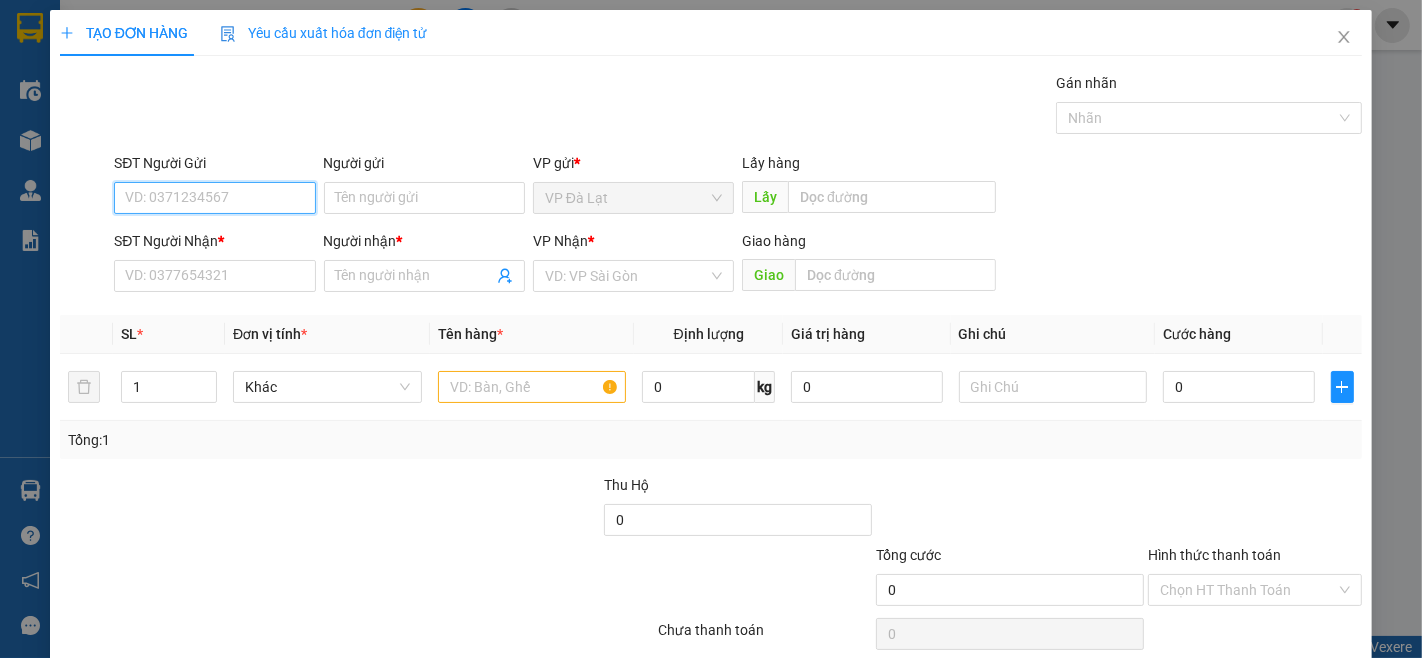click on "SĐT Người Gửi" at bounding box center (214, 198) 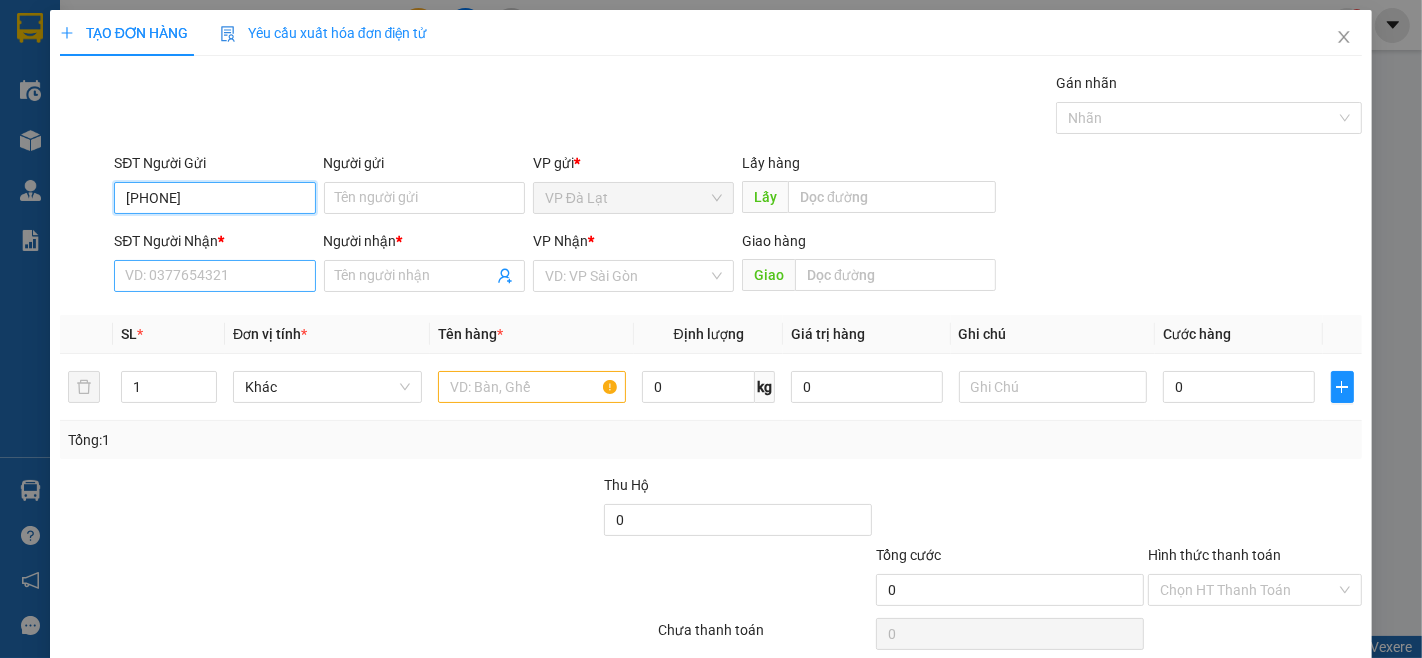 type on "[PHONE]" 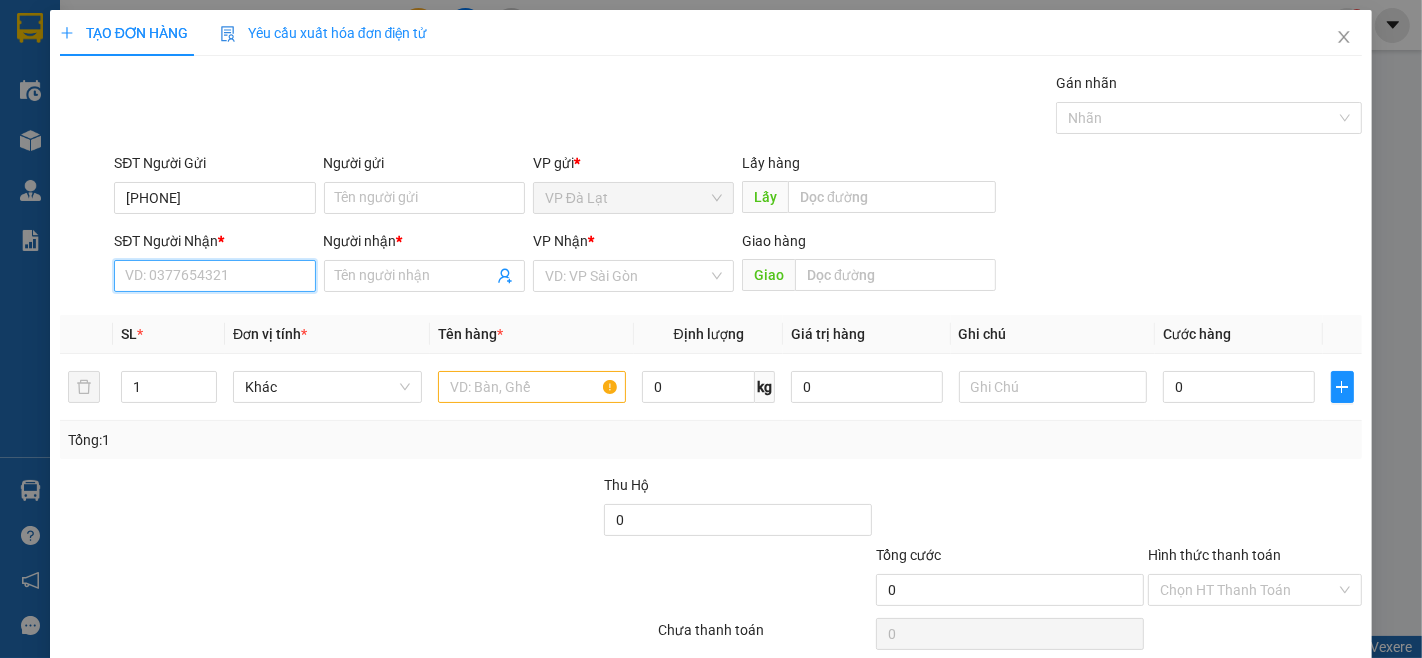 click on "SĐT Người Nhận  *" at bounding box center [214, 276] 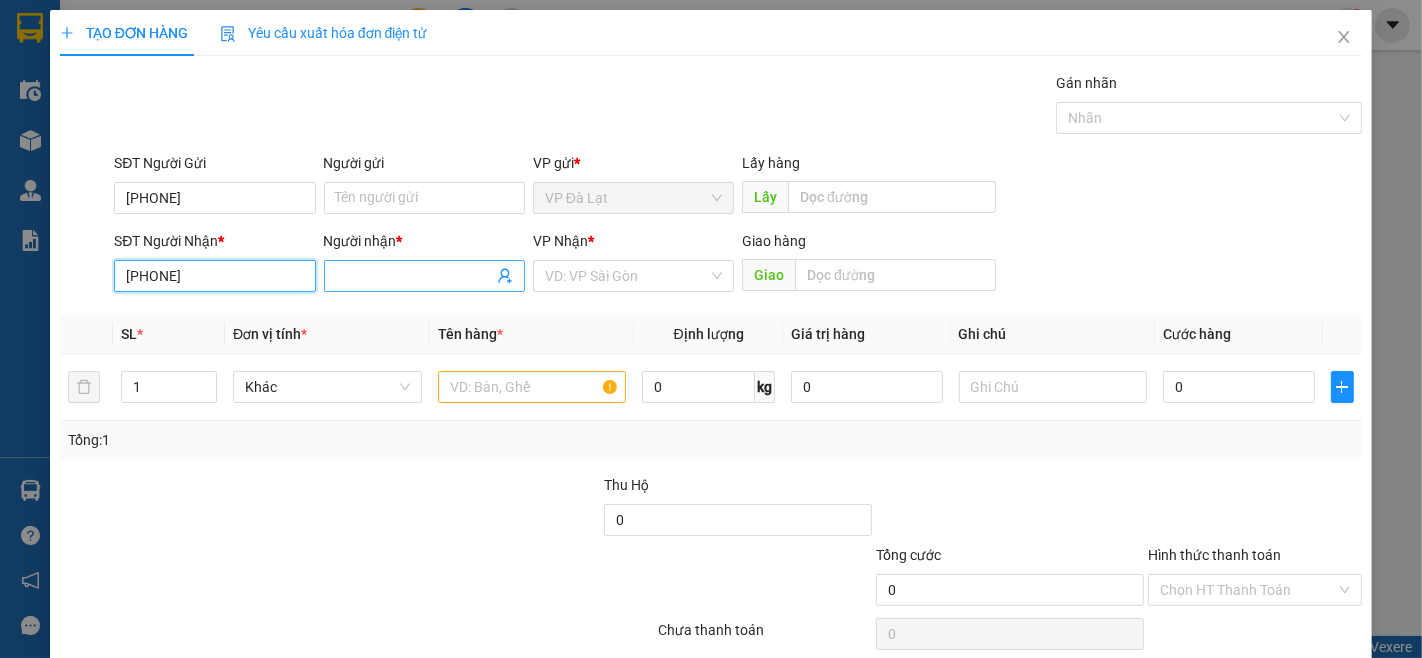 type on "[PHONE]" 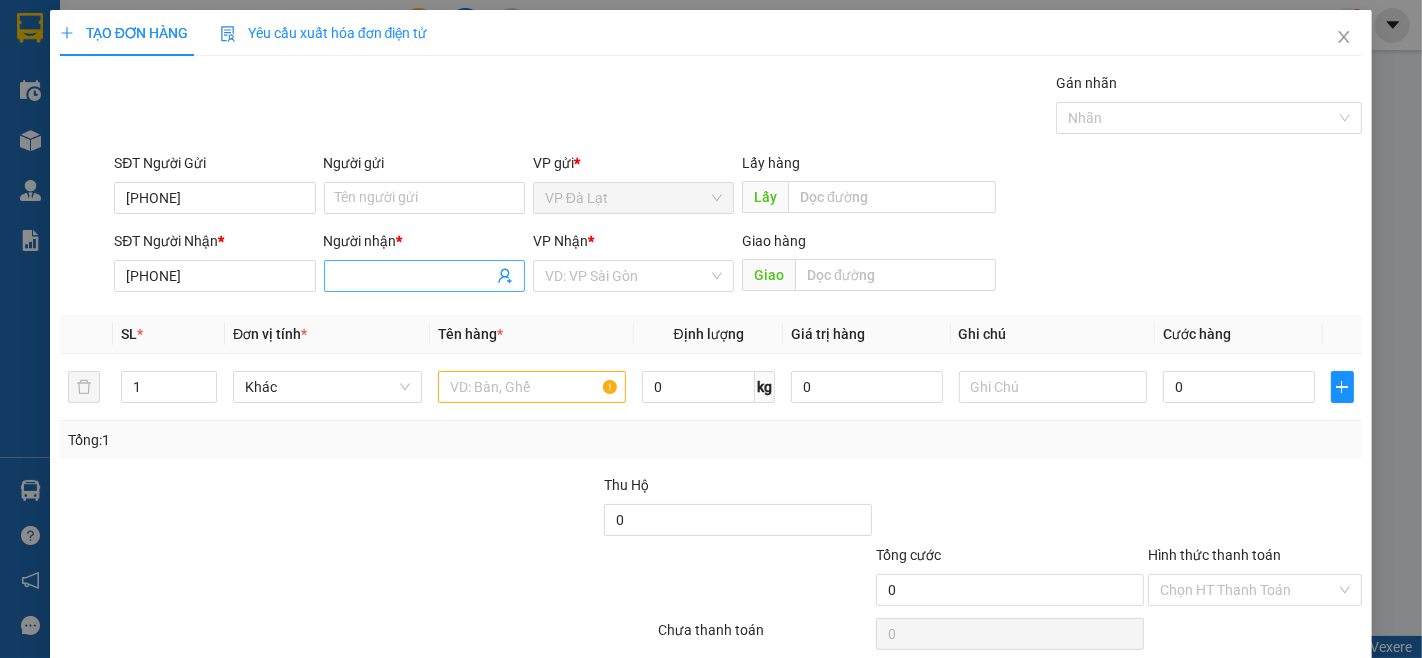 click on "Người nhận  *" at bounding box center (414, 276) 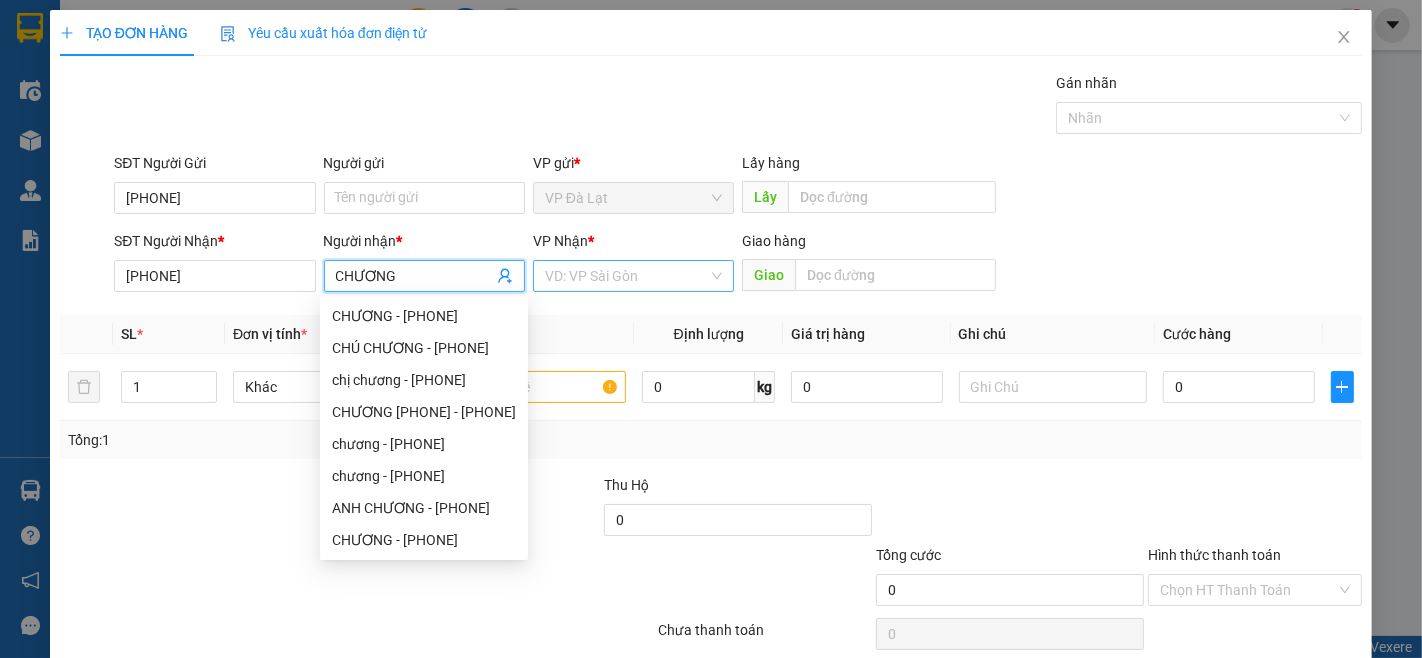 type on "CHƯƠNG" 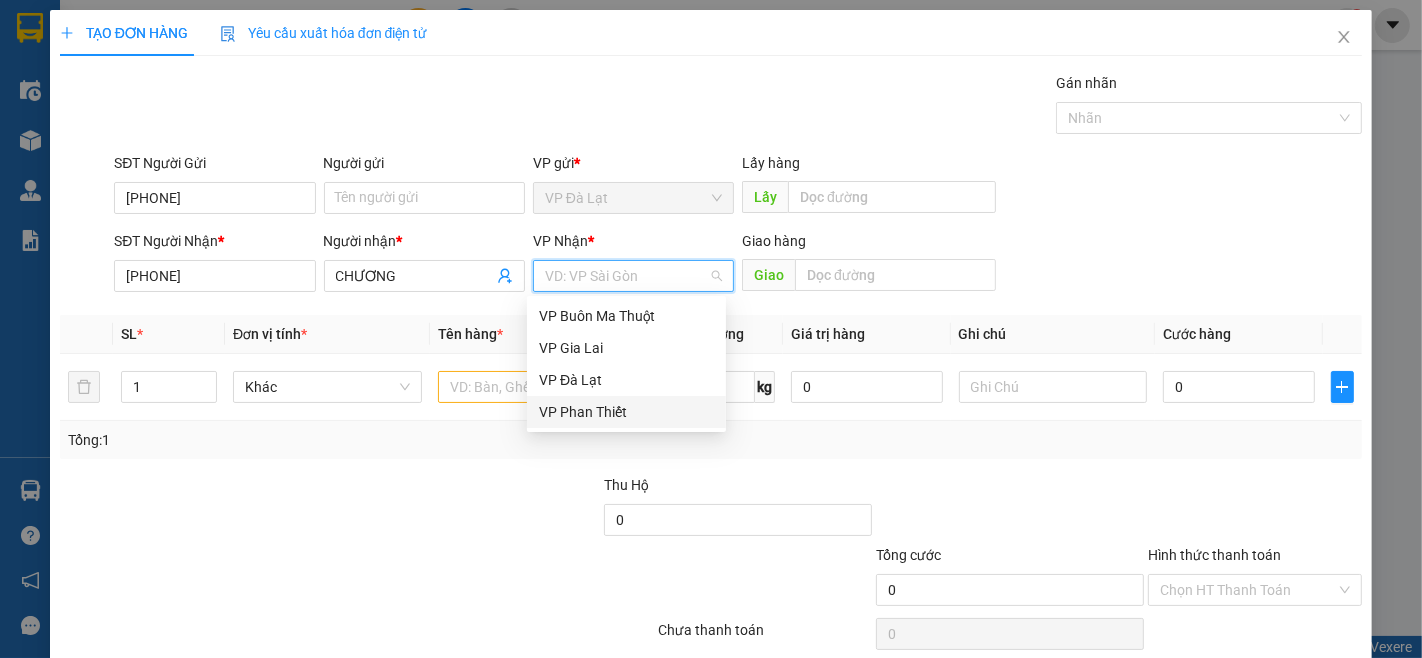 click on "VP Phan Thiết" at bounding box center [626, 412] 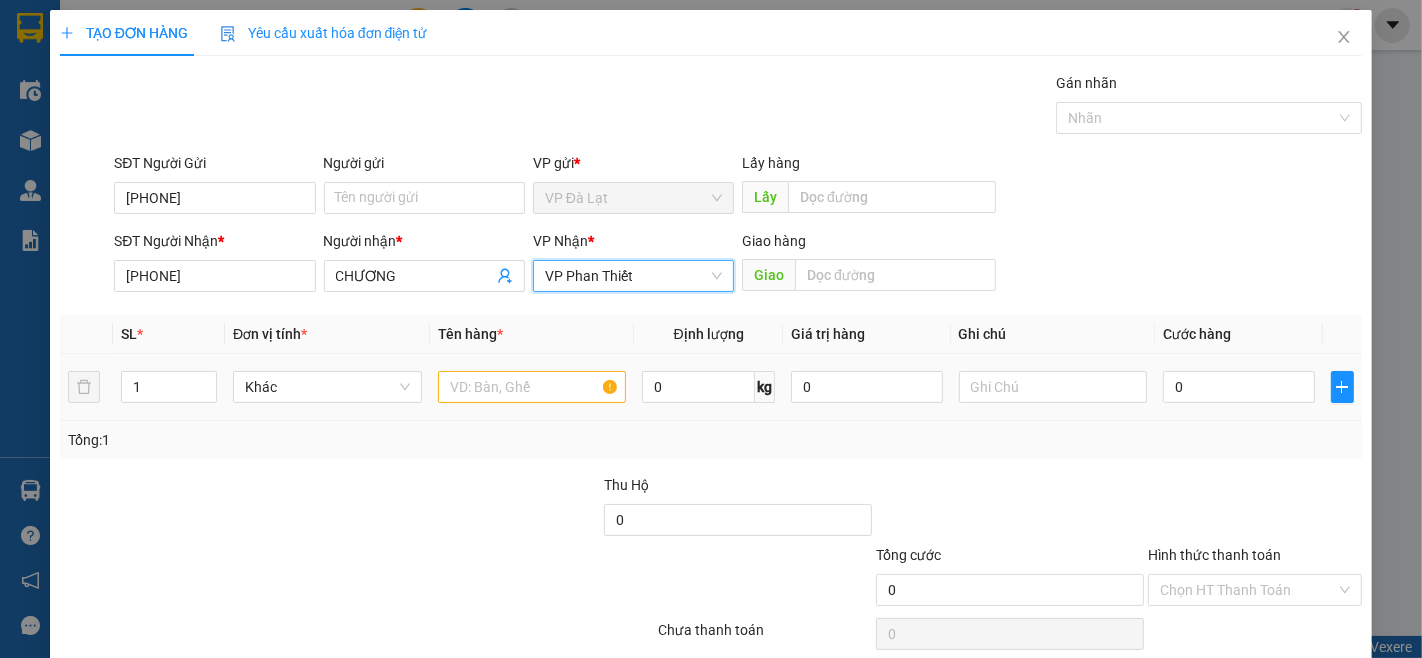 click at bounding box center [532, 387] 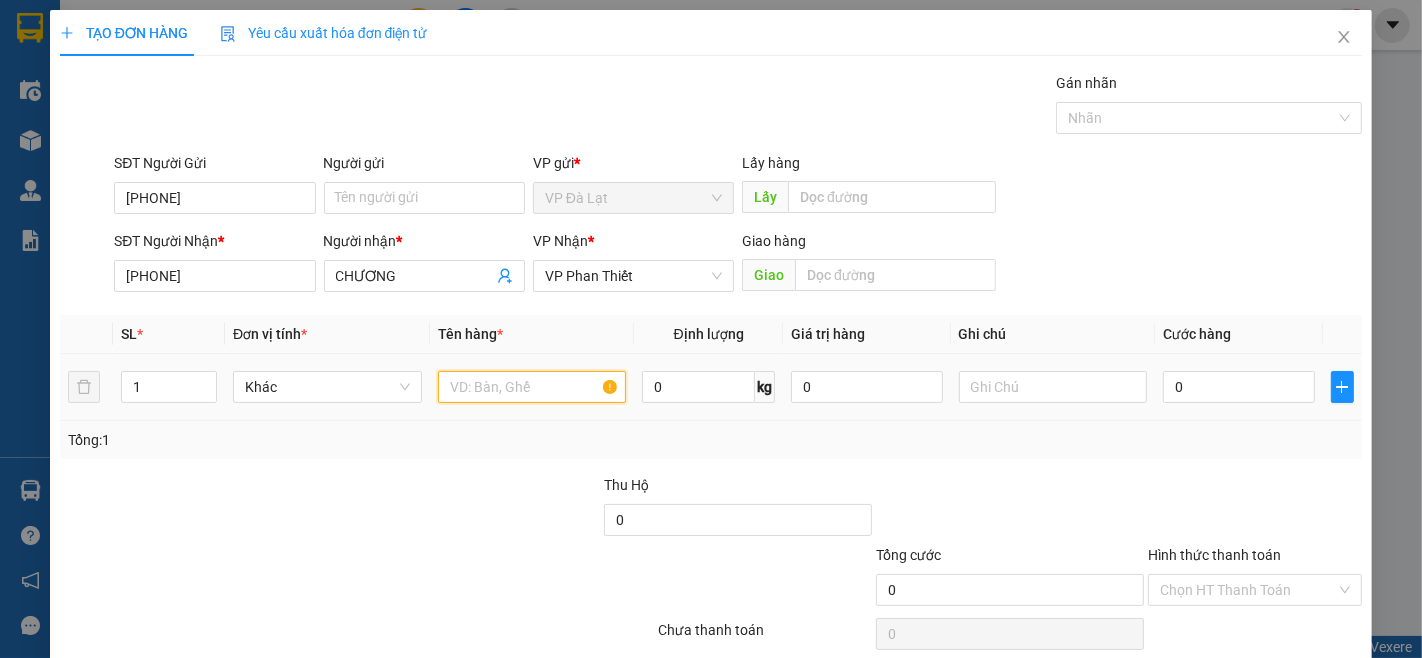 drag, startPoint x: 531, startPoint y: 395, endPoint x: 527, endPoint y: 382, distance: 13.601471 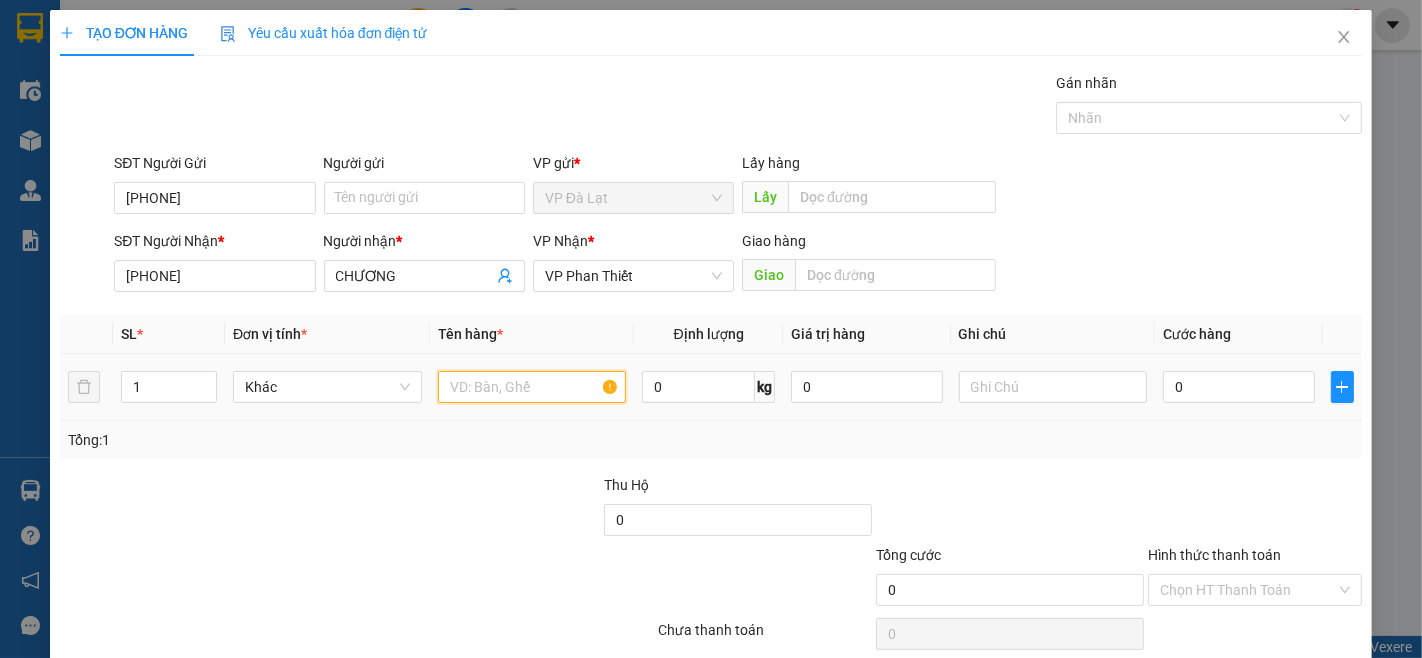 click at bounding box center (532, 387) 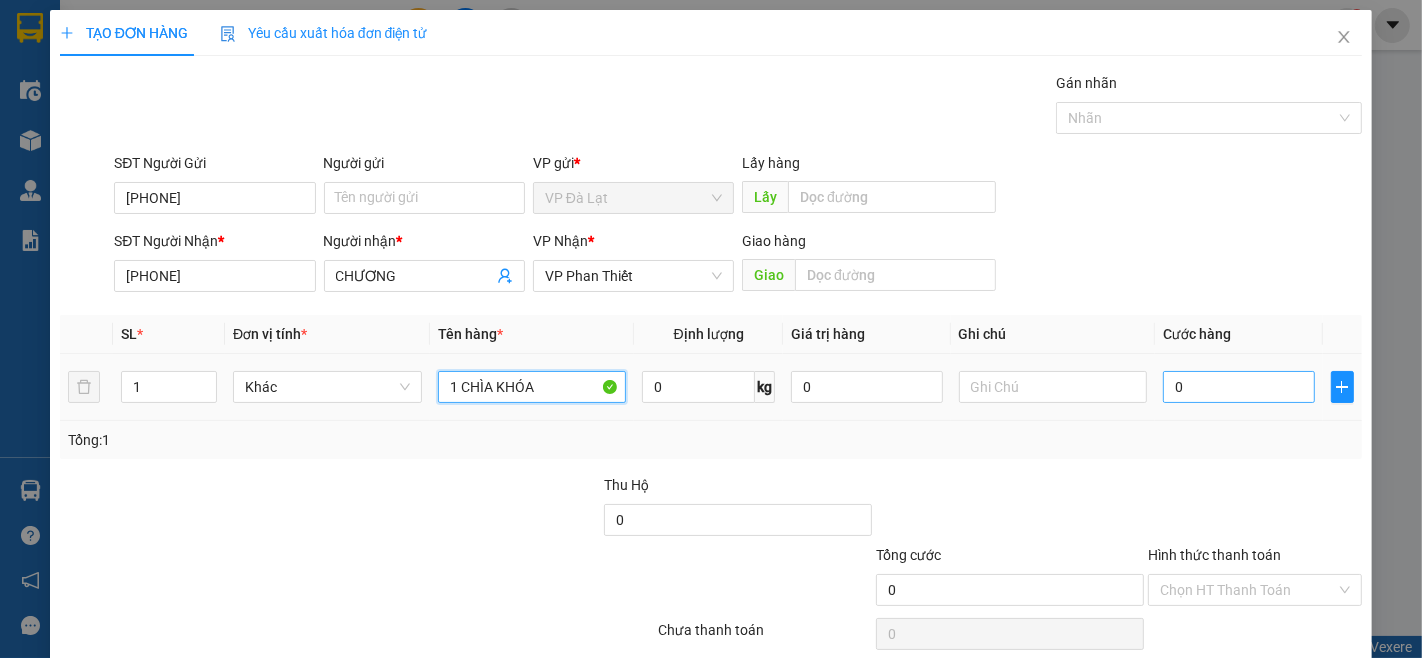 type on "1 CHÌA KHÓA" 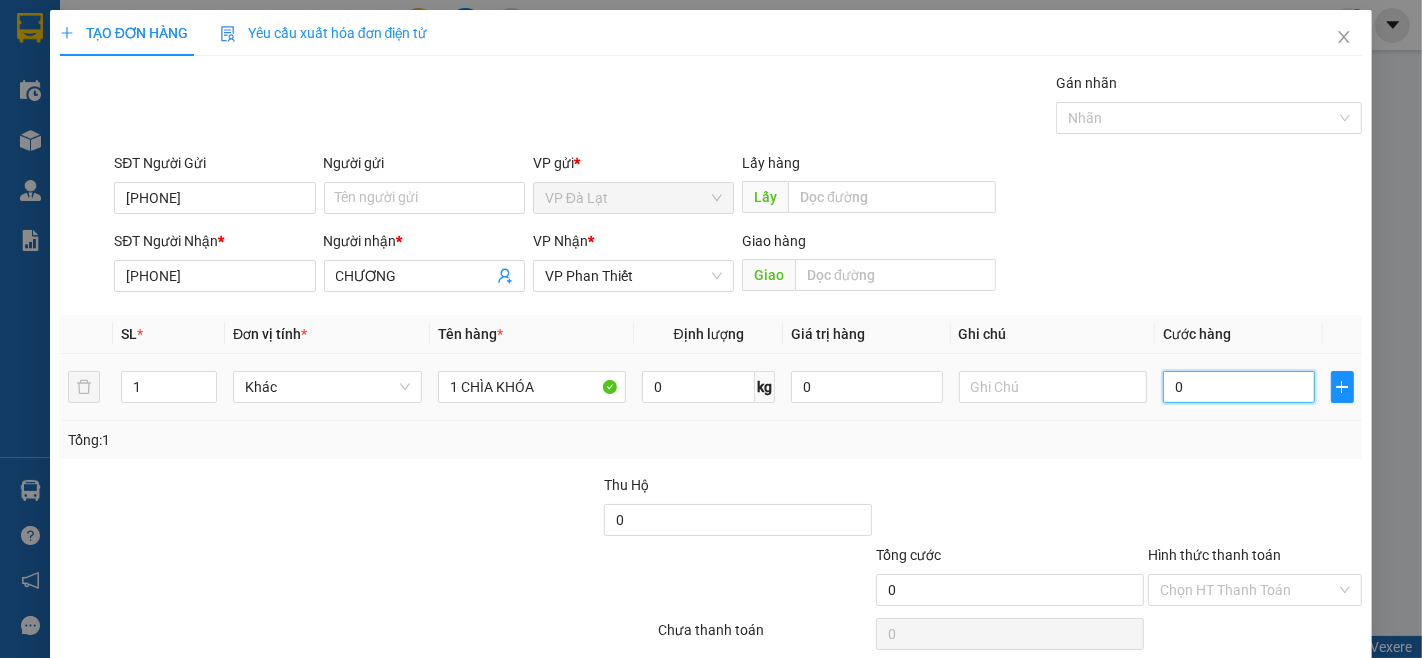 click on "0" at bounding box center (1238, 387) 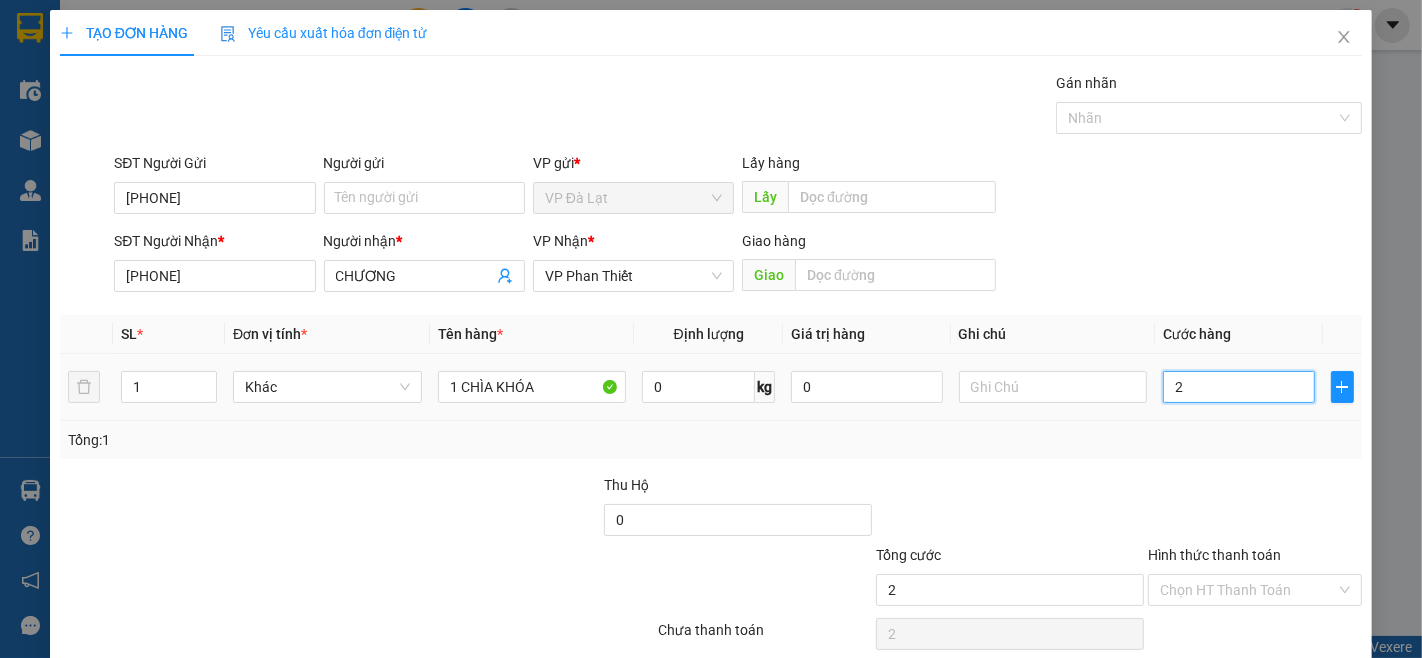 type on "20" 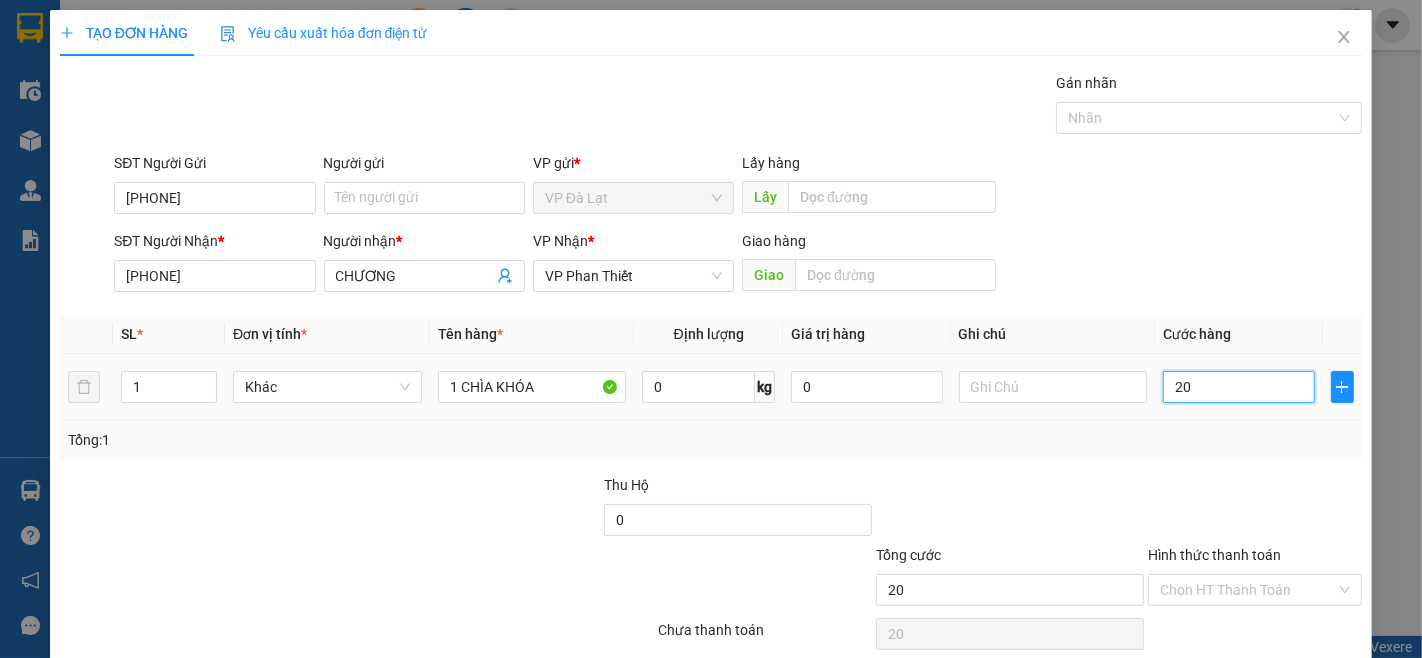 type on "200" 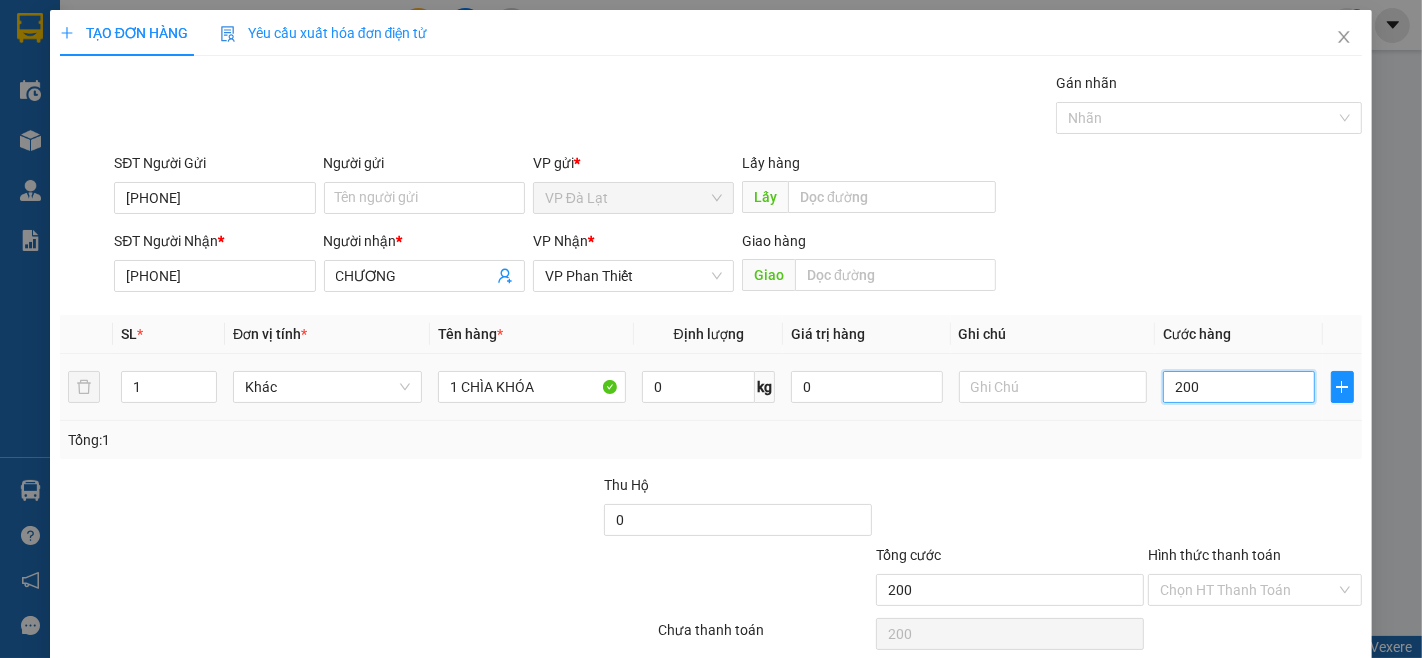 type on "2.000" 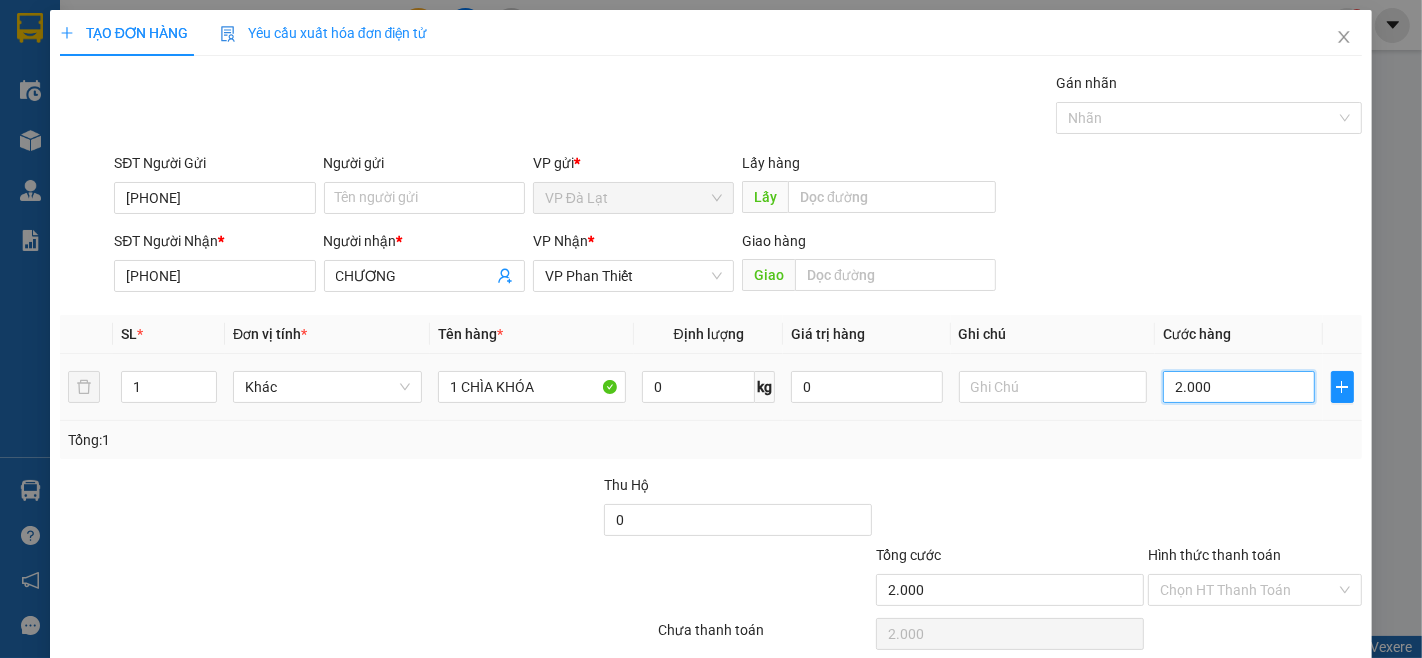 type on "20.000" 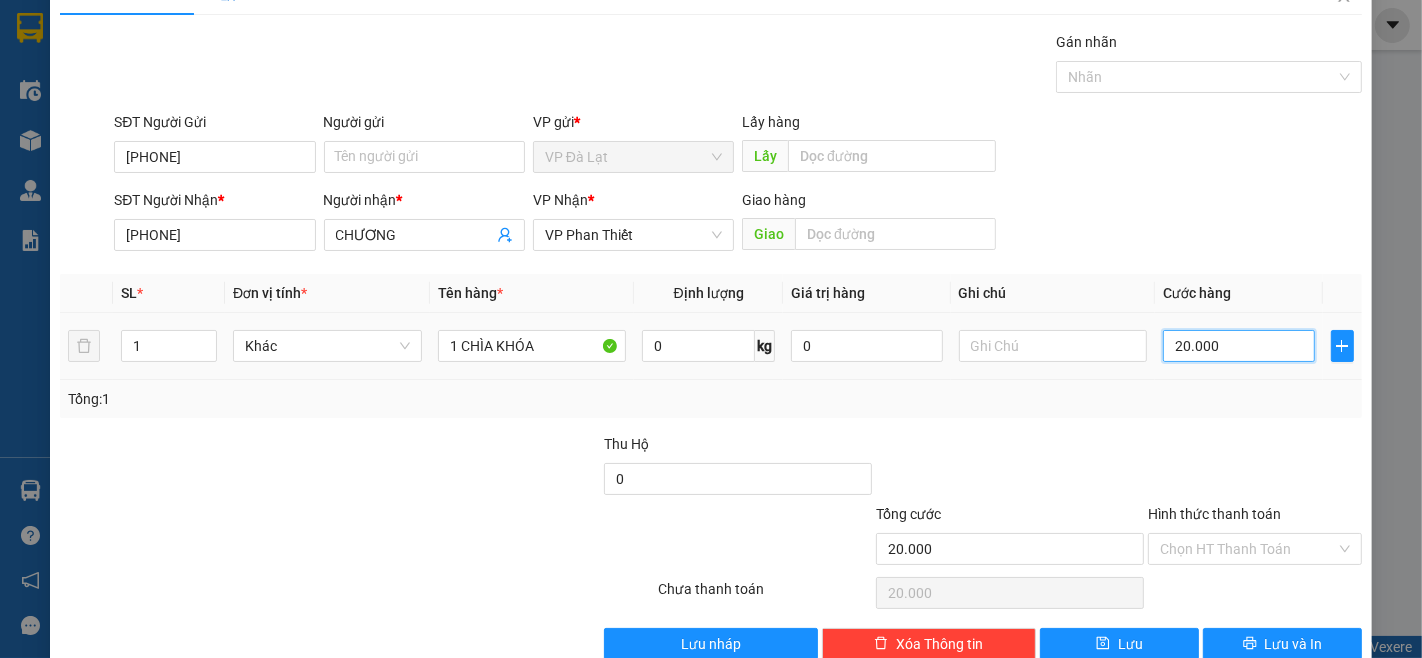 scroll, scrollTop: 81, scrollLeft: 0, axis: vertical 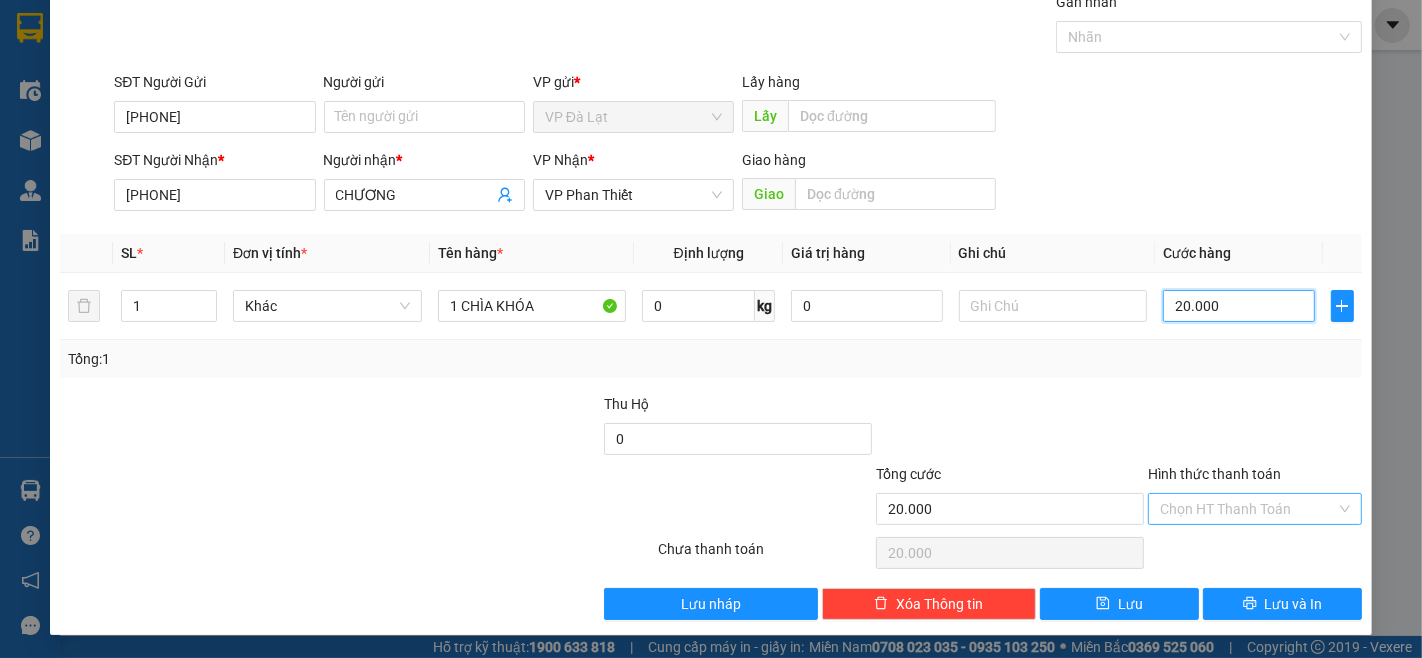type on "20.000" 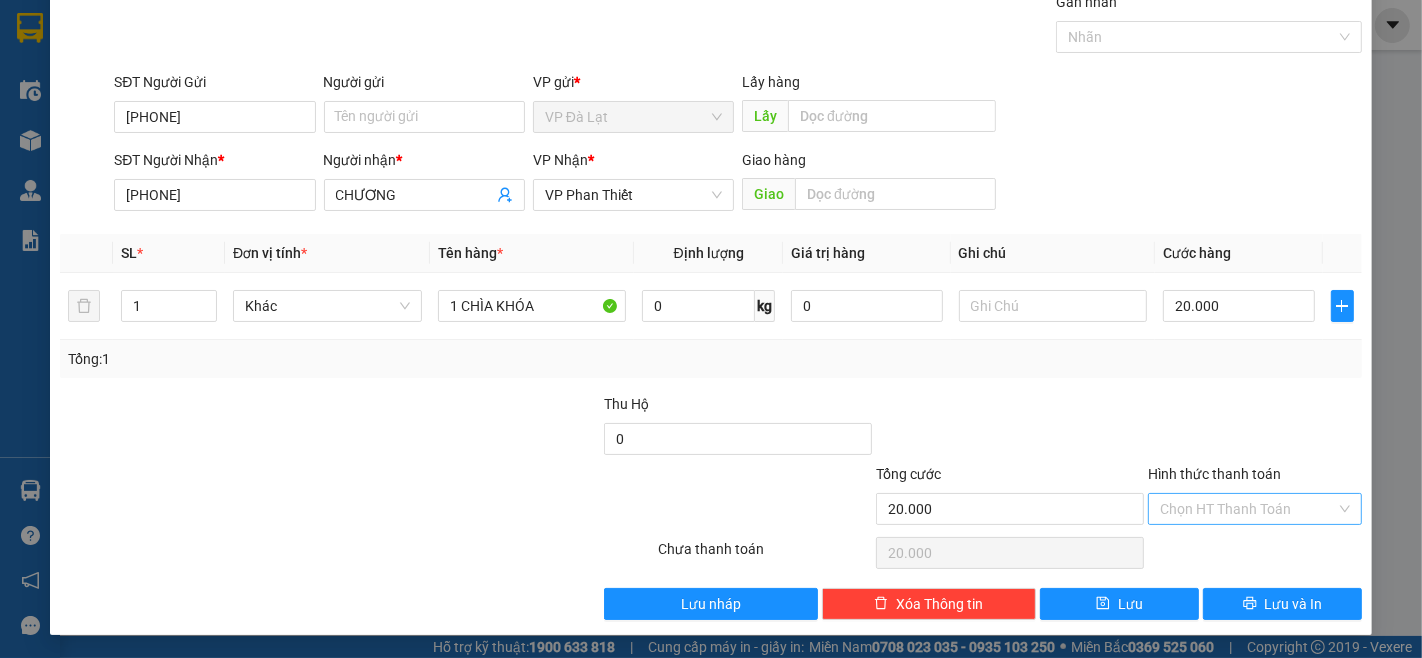 click on "Hình thức thanh toán" at bounding box center (1248, 509) 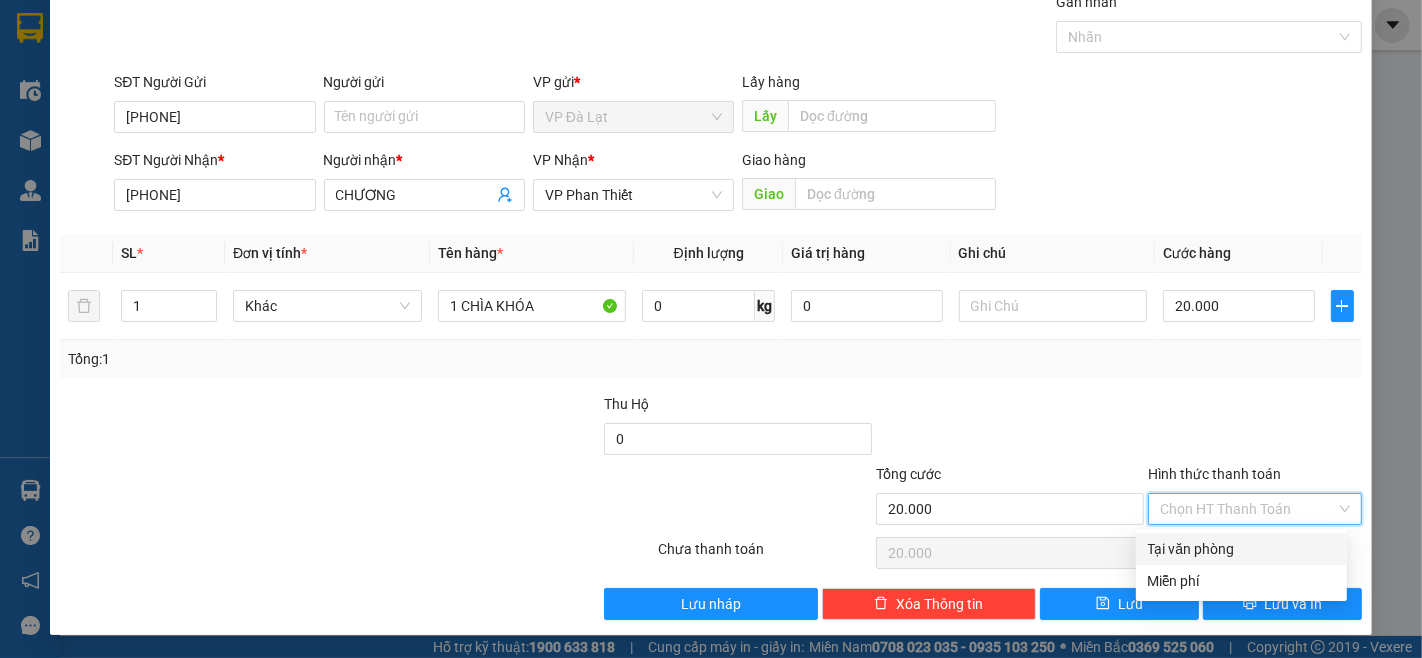 click on "Tại văn phòng" at bounding box center (1241, 549) 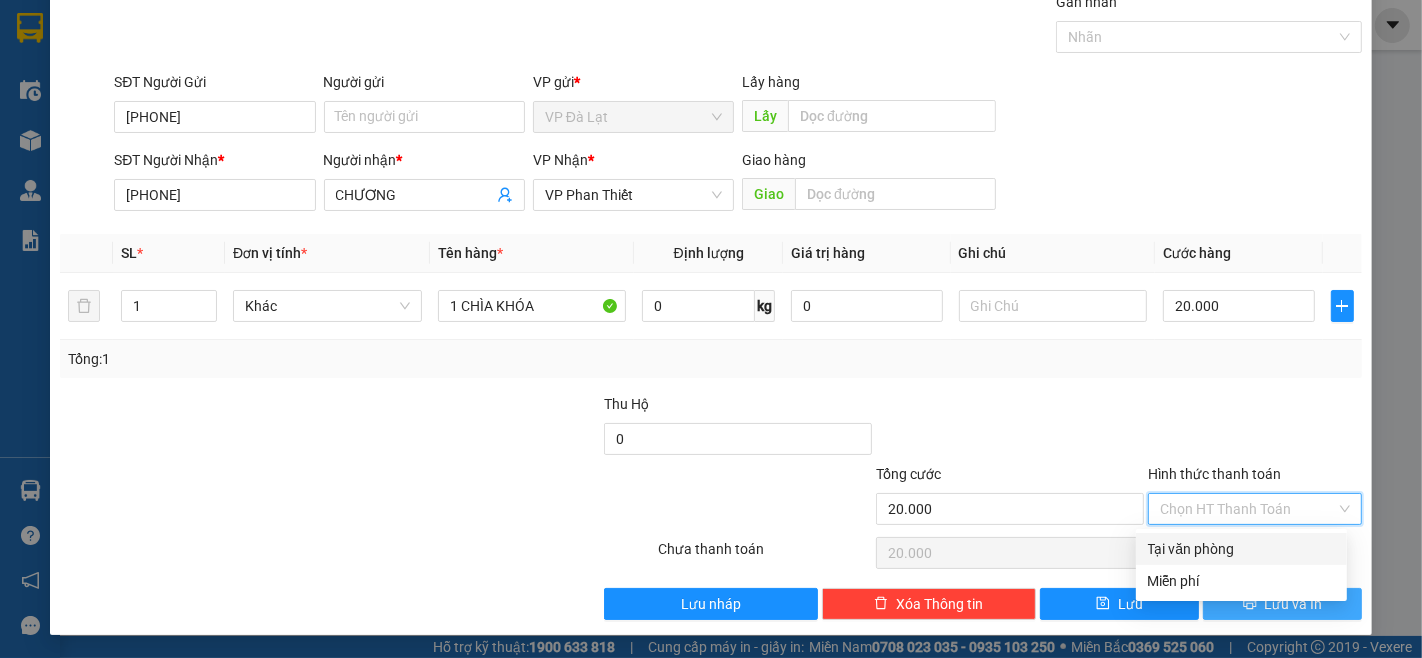 type on "0" 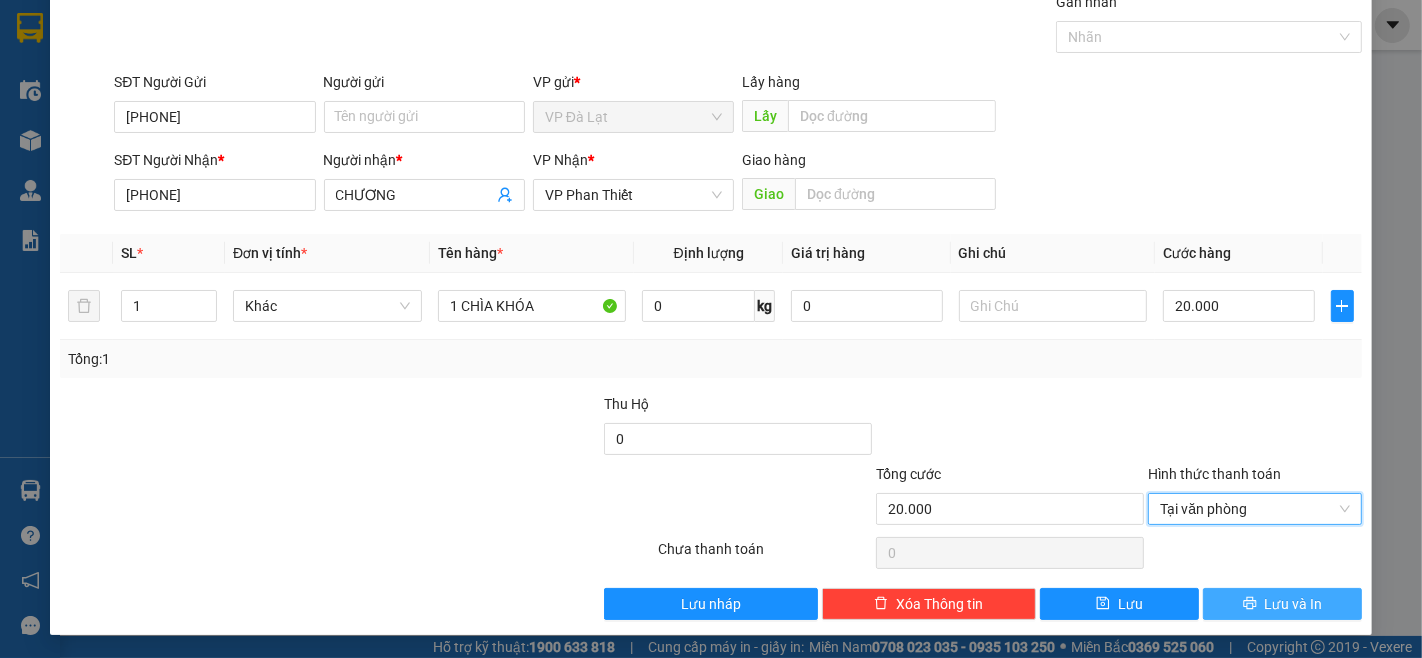 click on "Lưu và In" at bounding box center [1294, 604] 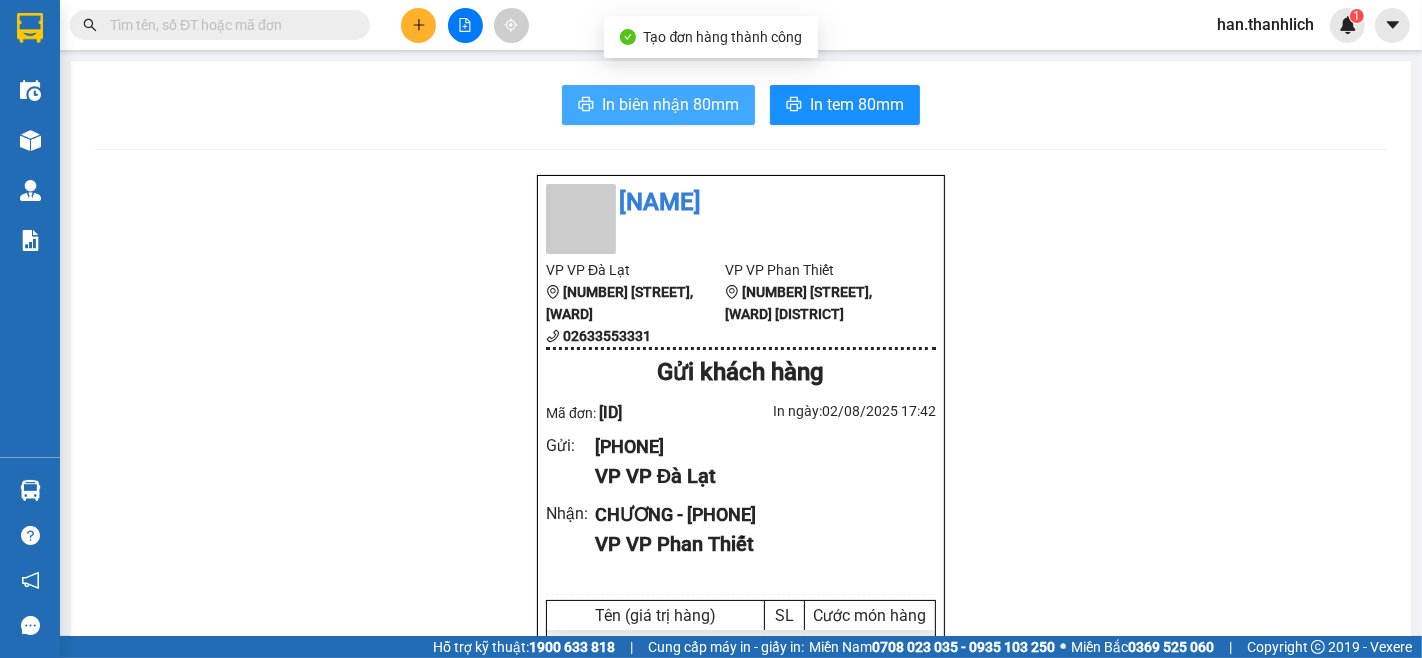 click on "In biên nhận 80mm" at bounding box center [658, 105] 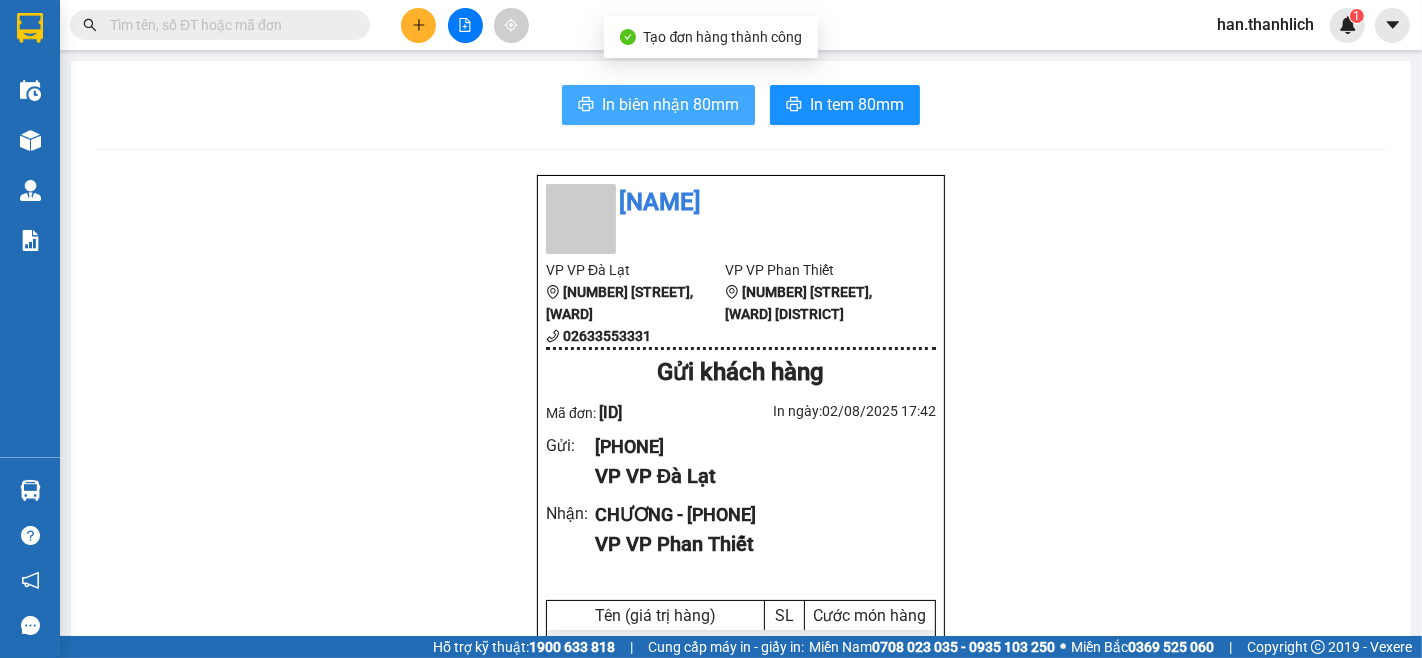scroll, scrollTop: 0, scrollLeft: 0, axis: both 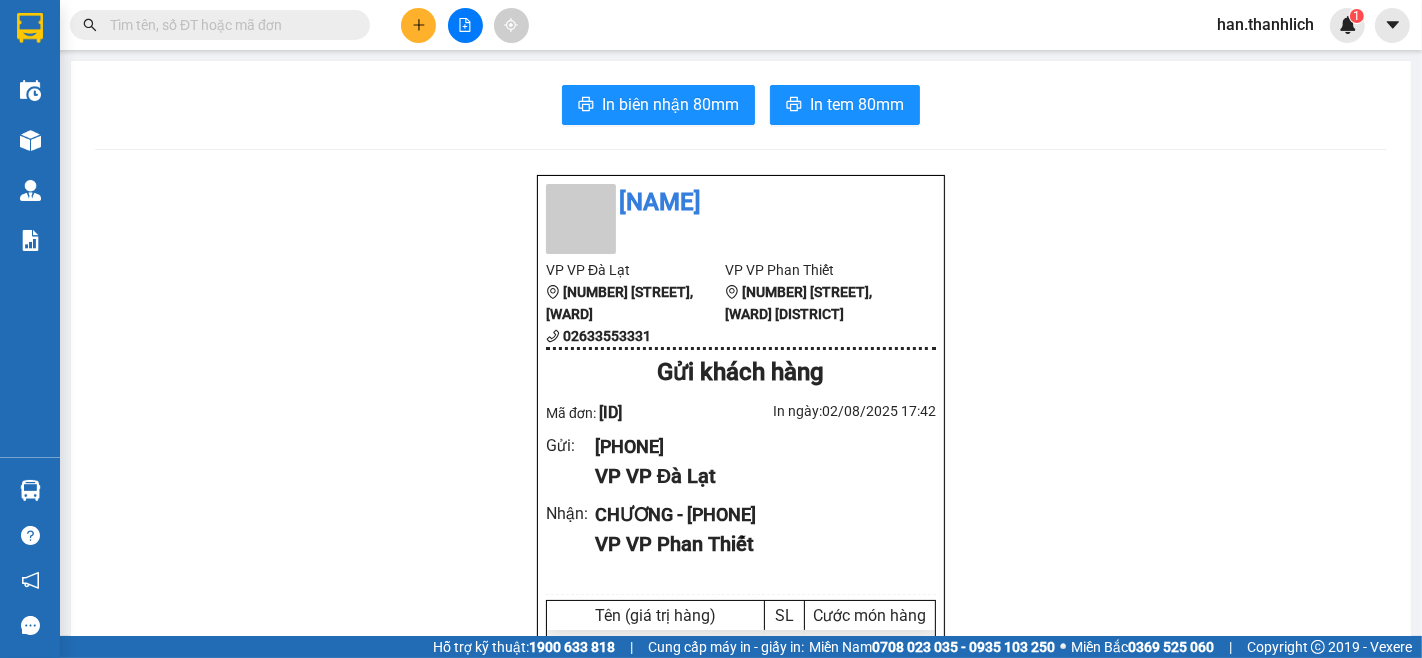 click on "Kết quả tìm kiếm ( 27 )  Bộ lọc  Mã ĐH Trạng thái Món hàng Thu hộ Tổng cước Chưa cước Người gửi VP Gửi Người nhận VP Nhận [ID] [TIME] - [DATE] Trên xe   86H-000.90 [TIME]  -   [DATE] 1T GIẤY SL:  1 30.000 30.000 VP Đà Lạt [PHONE] cô cúc VP Phan Thiết [ID] [TIME] - [DATE] Trên xe   86H-000.90 [TIME]  -   [DATE] trái cây SL:  2 50.000 [PHONE] VP Phan Thiết [PHONE] cô cúc VP Đà Lạt [ID] [TIME] - [DATE] Trên xe   86H-000.90 [TIME]  -   [DATE] 1 bao SL:  1 30.000 VP Đà Lạt [PHONE] cô cúc VP Phan Thiết [ID] [TIME] - [DATE] Trên xe   86H-000.90 [TIME]  -   [DATE] 1 bị đen SL:  1 30.000 VP Đà Lạt [PHONE] cô cúc VP Phan Thiết [ID] [TIME] - [DATE] Trên xe   86H-000.90 [TIME]  -   [DATE] đồ ăn SL:  1 30.000 [PHONE] VP Phan Thiết [PHONE] cô cúc VP Đà Lạt [ID] [TIME] - [DATE] Trên xe   86B-013.44 [TIME]  -   [DATE] ĐỒ ĂN SL:  1 30.000 [PHONE] VP Phan Thiết CÔ CÚC" at bounding box center [711, 25] 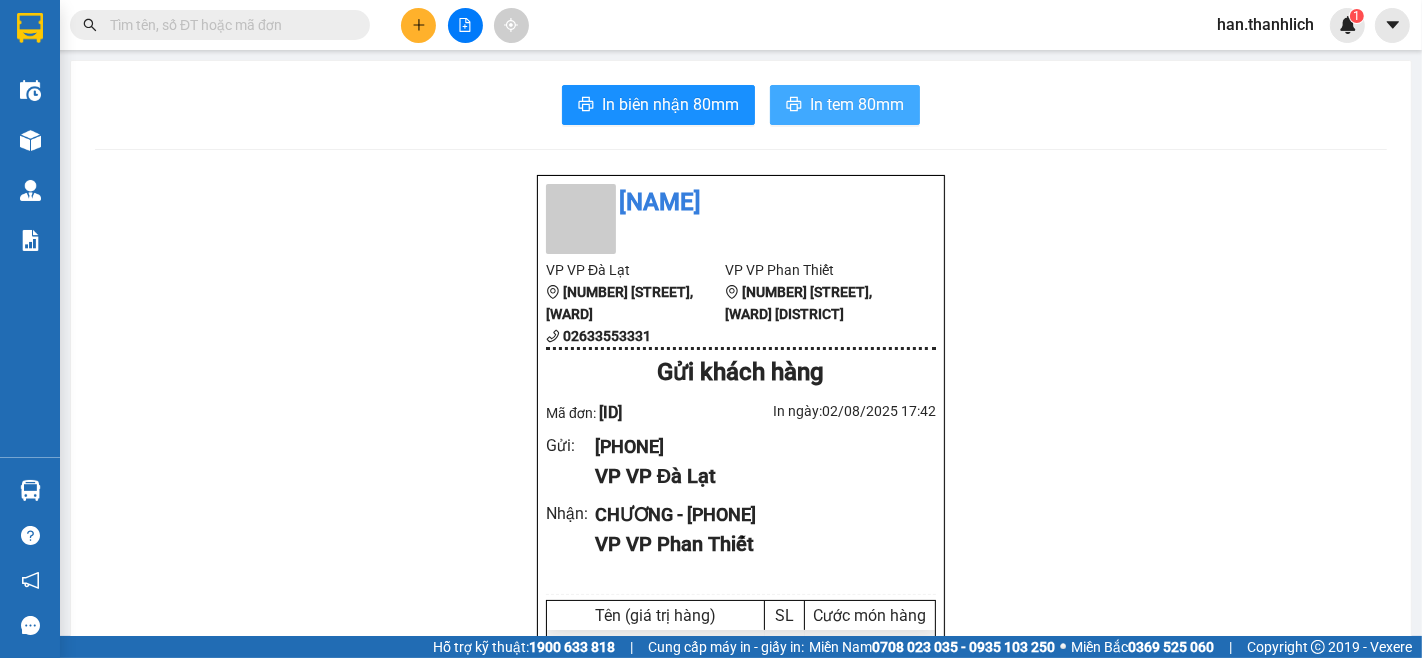 click on "In tem 80mm" at bounding box center (857, 104) 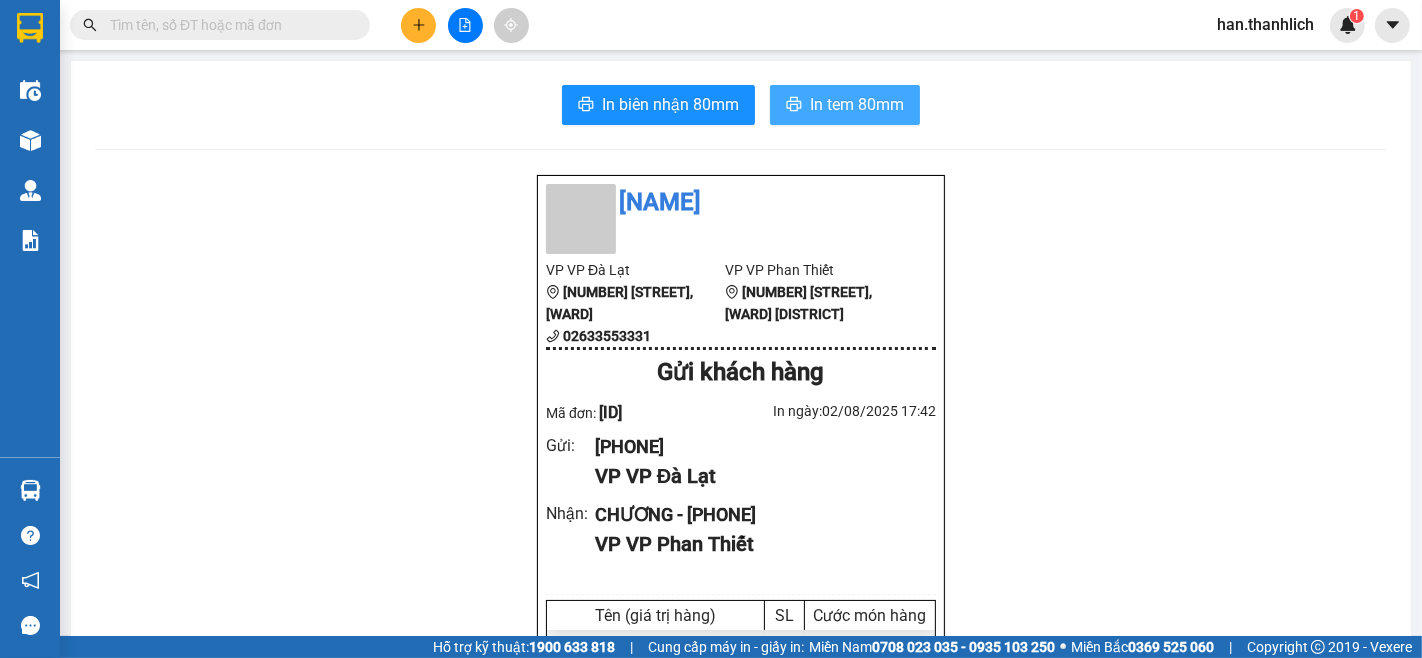 scroll, scrollTop: 0, scrollLeft: 0, axis: both 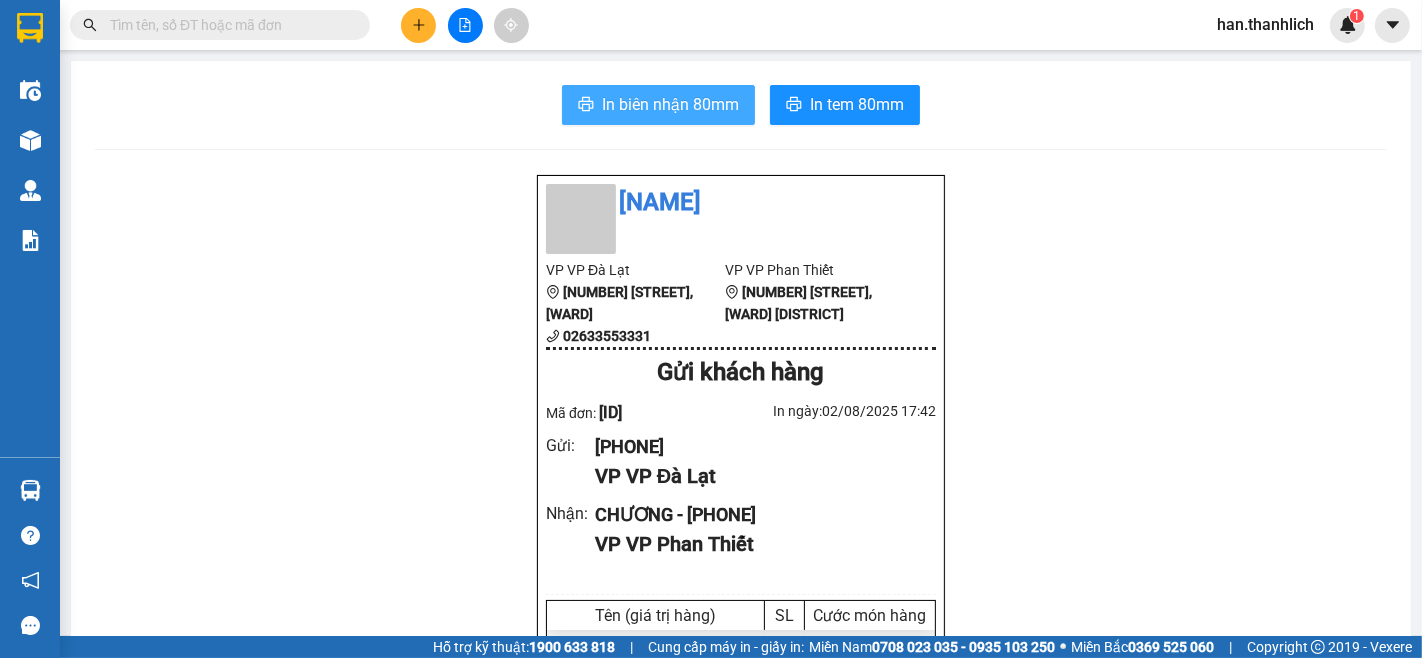 click on "In biên nhận 80mm" at bounding box center (670, 104) 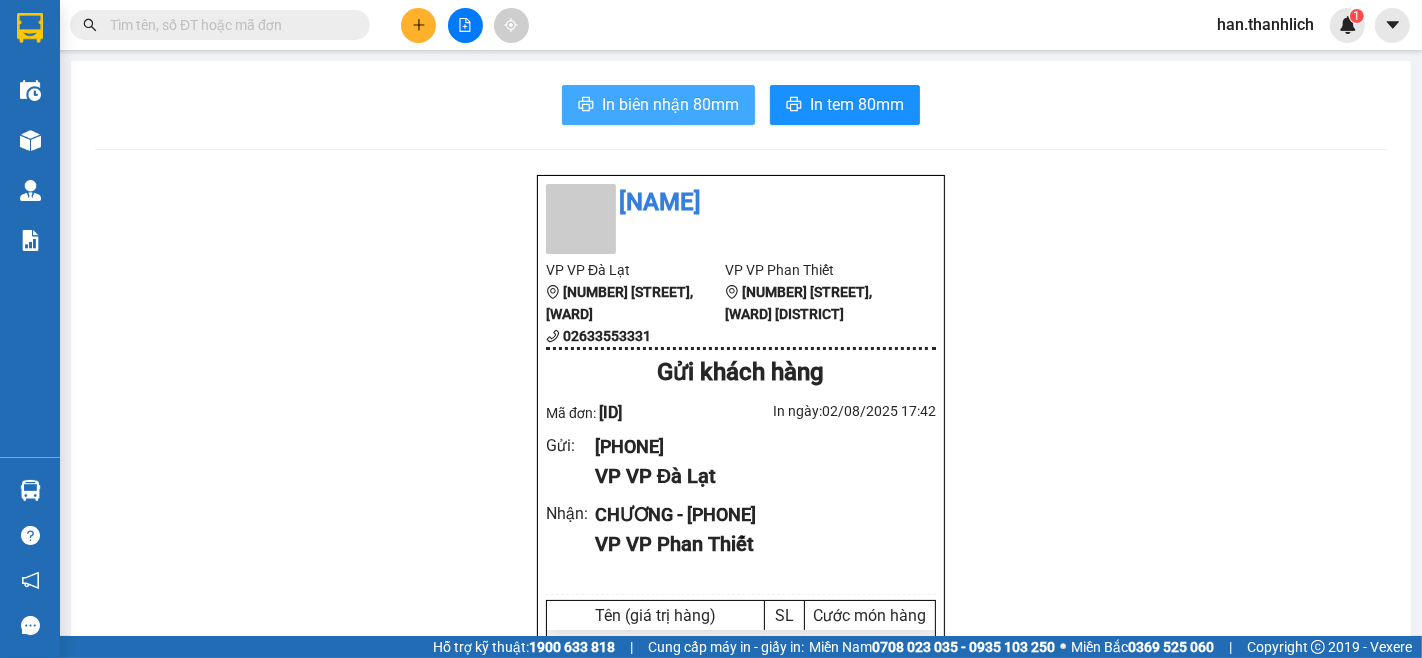 scroll, scrollTop: 0, scrollLeft: 0, axis: both 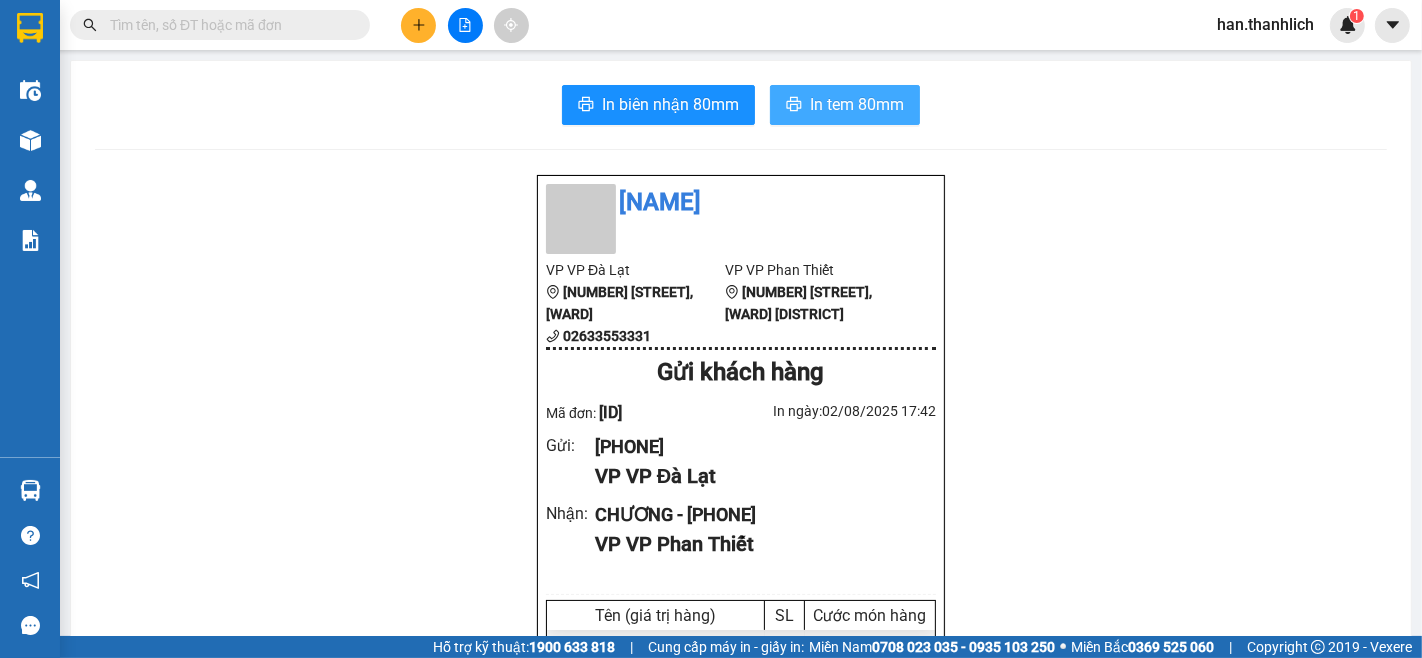 click on "In tem 80mm" at bounding box center (857, 104) 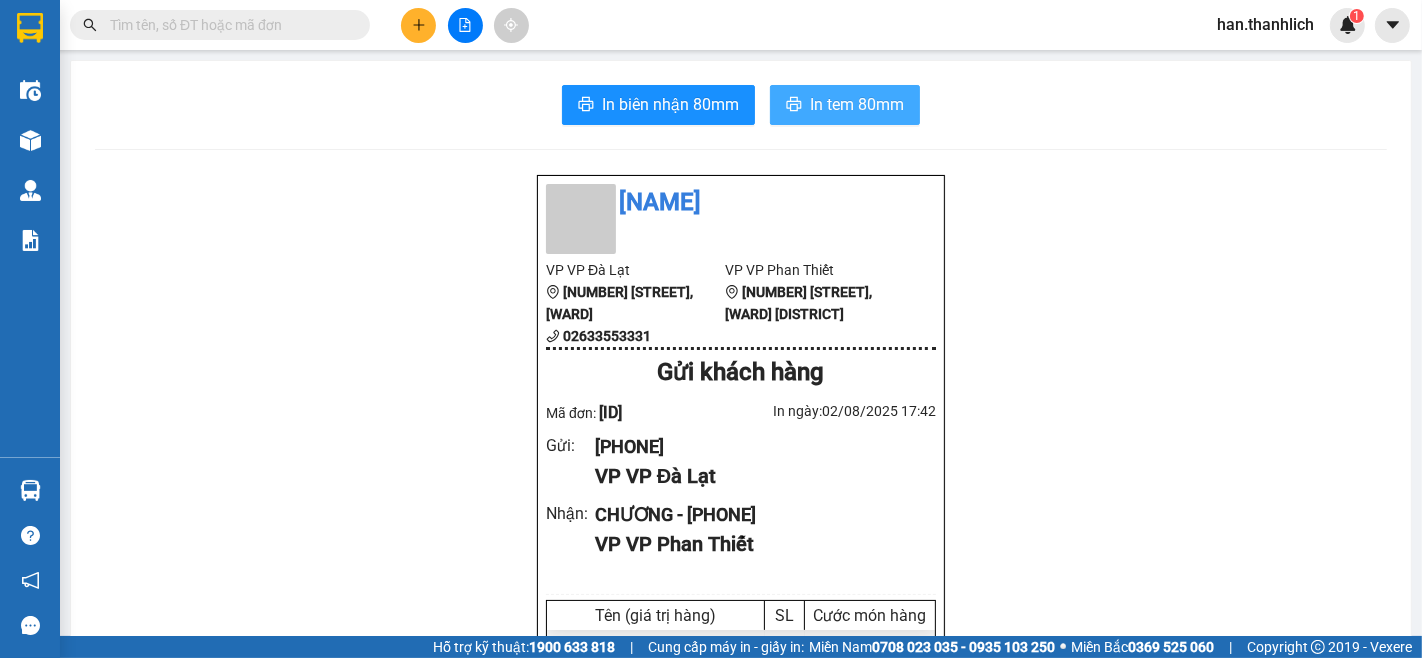 scroll, scrollTop: 0, scrollLeft: 0, axis: both 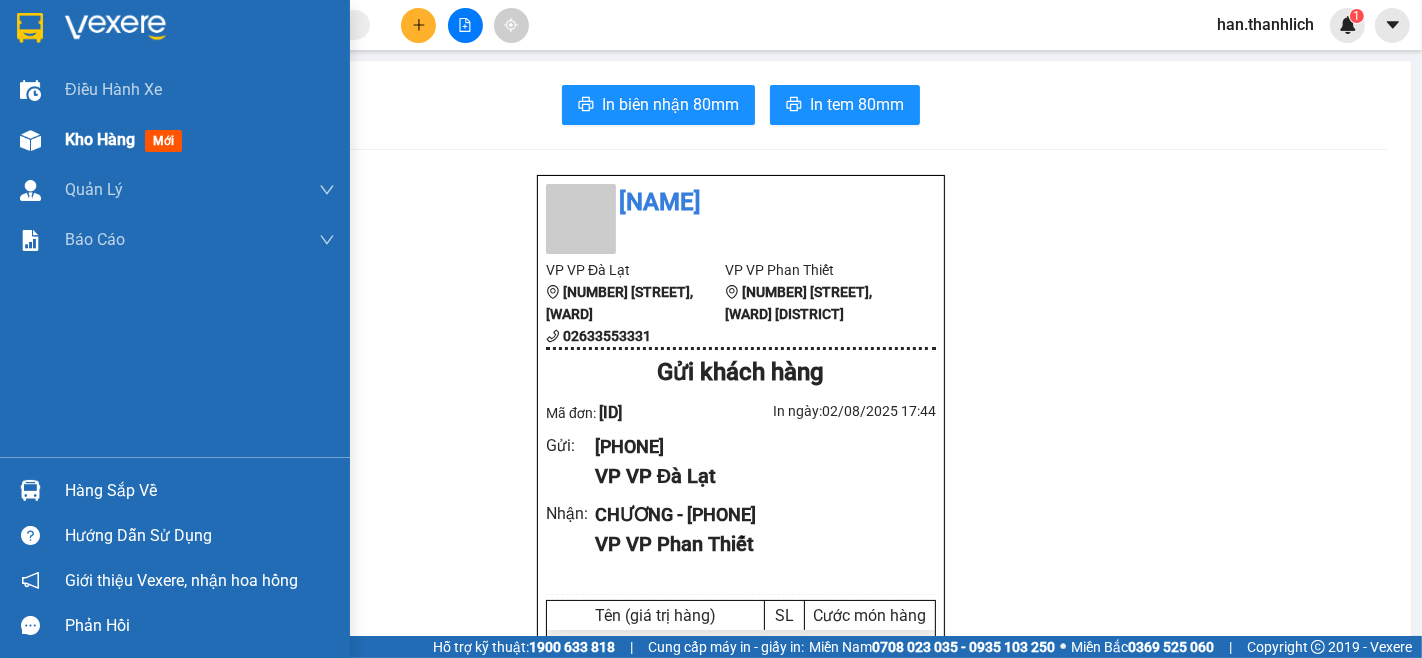 click on "Kho hàng" at bounding box center (100, 139) 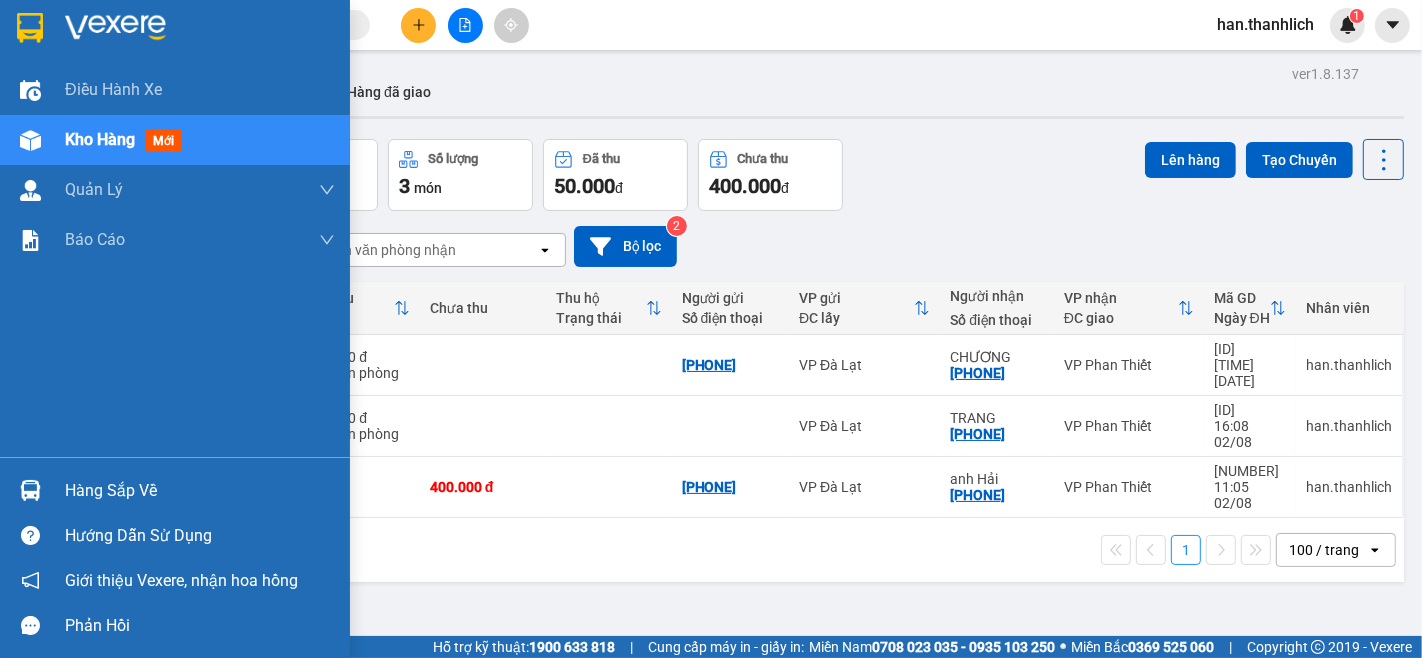 click on "Hàng sắp về" at bounding box center (175, 490) 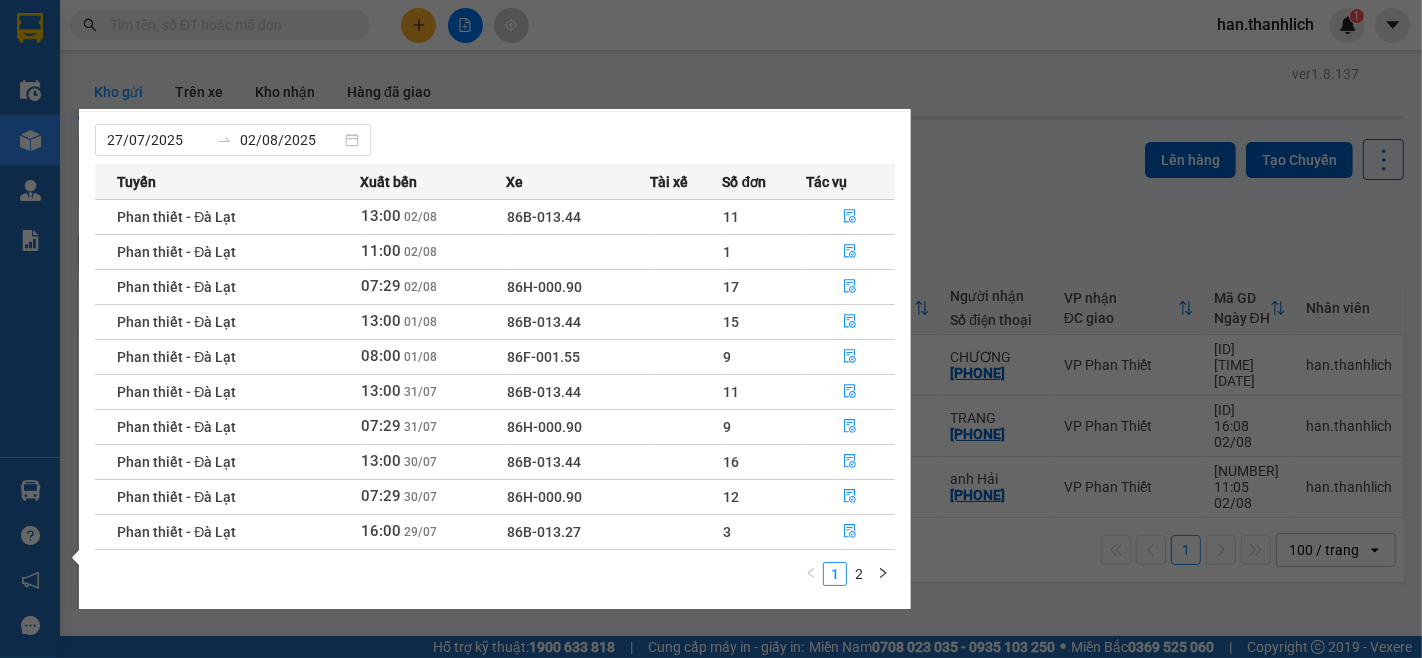 scroll, scrollTop: 34, scrollLeft: 0, axis: vertical 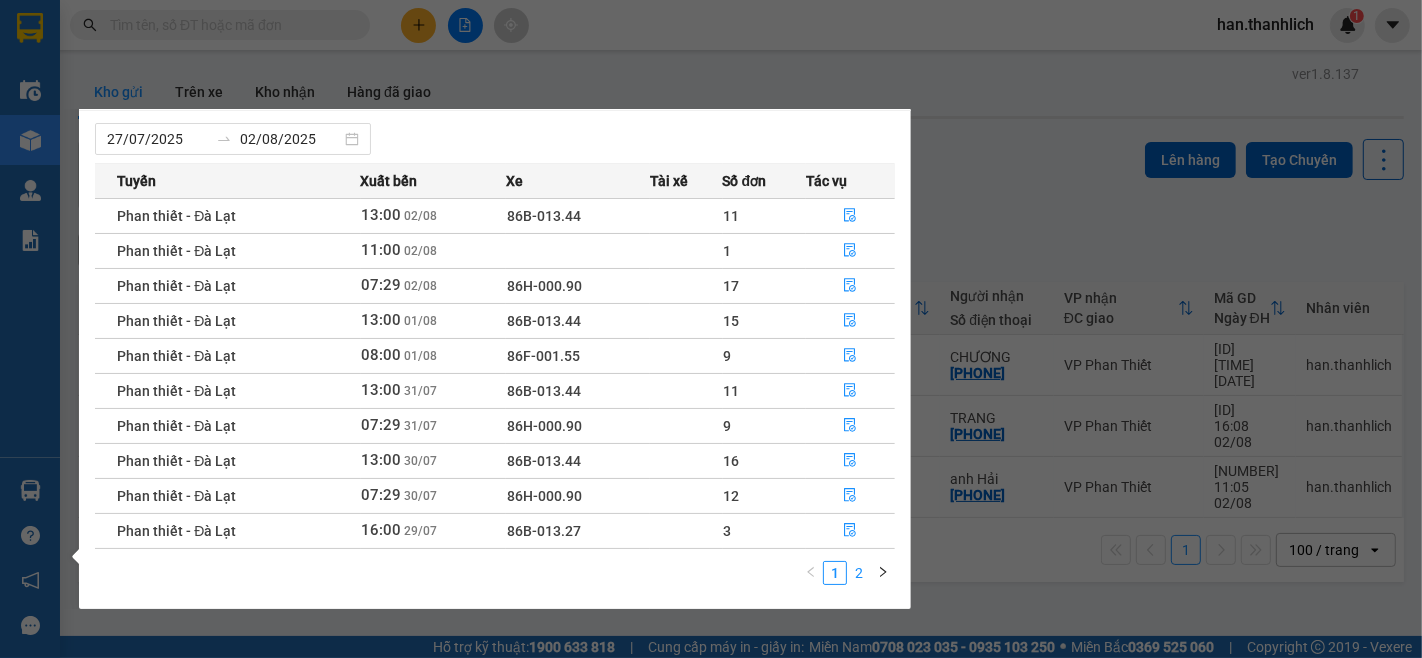 click on "2" at bounding box center (859, 573) 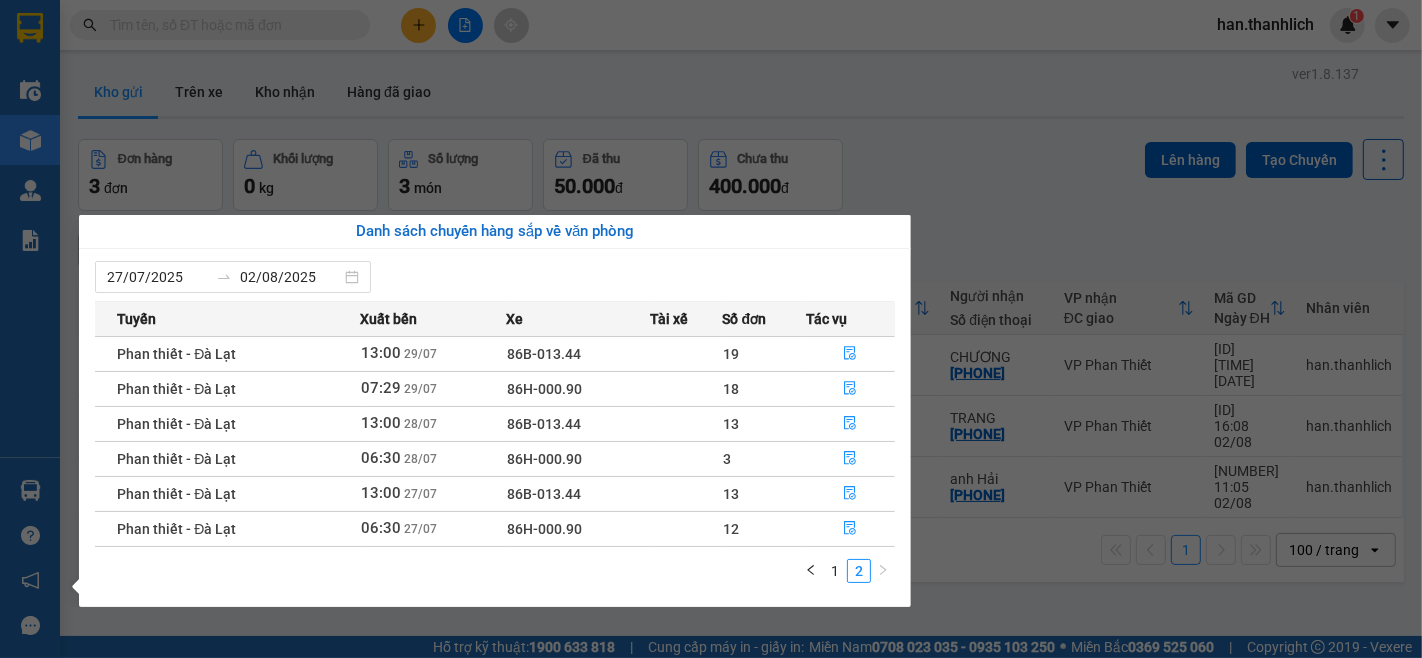 scroll, scrollTop: 0, scrollLeft: 0, axis: both 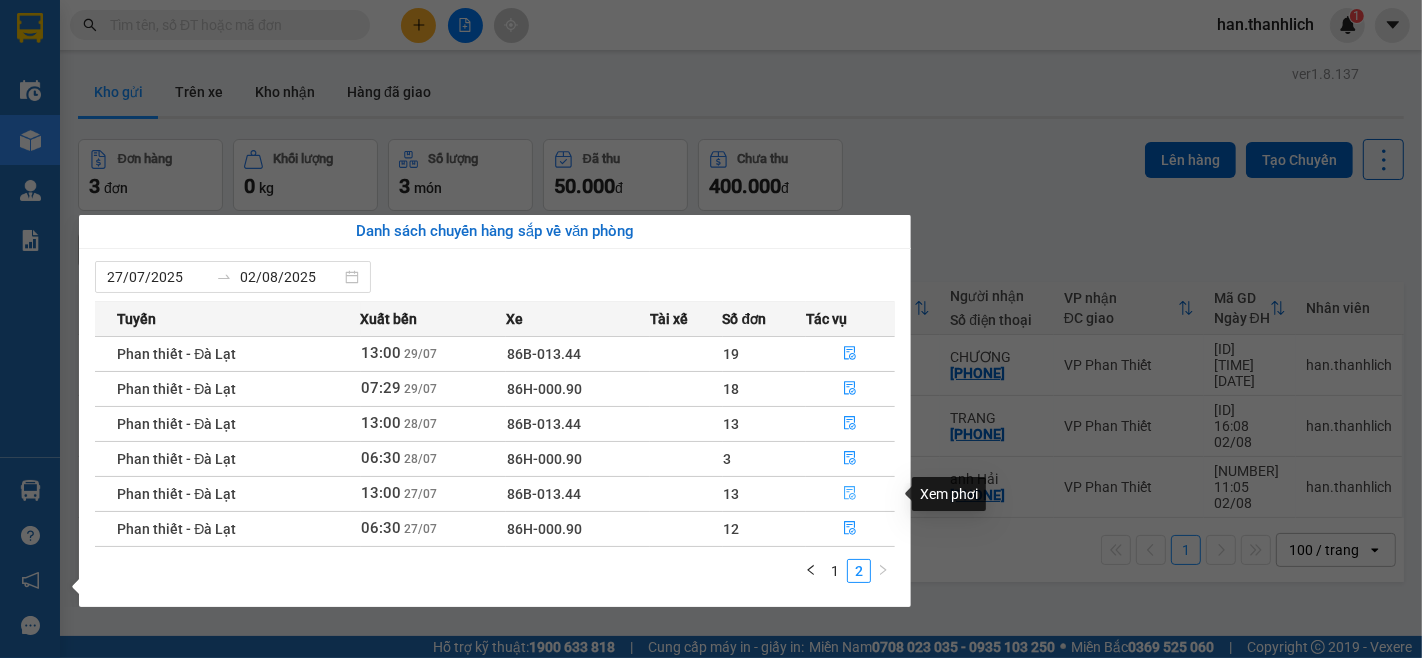 click 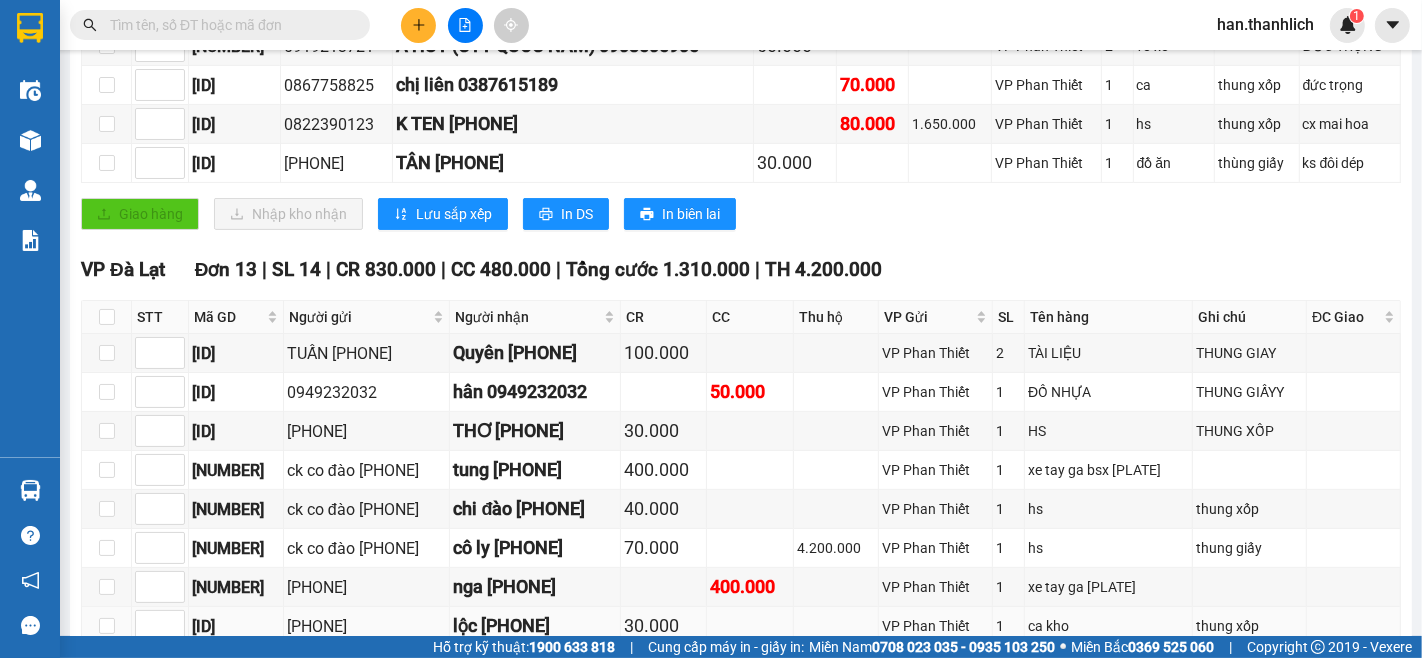 scroll, scrollTop: 483, scrollLeft: 0, axis: vertical 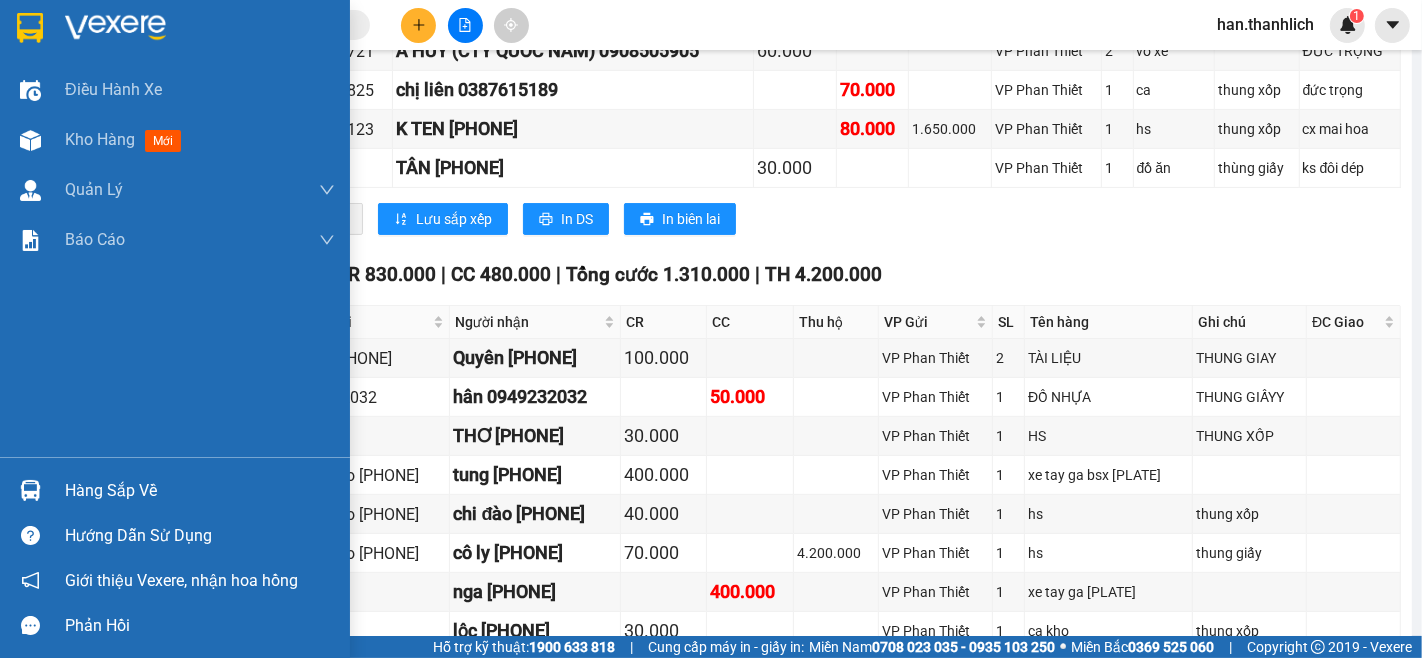 click on "Hàng sắp về" at bounding box center [200, 491] 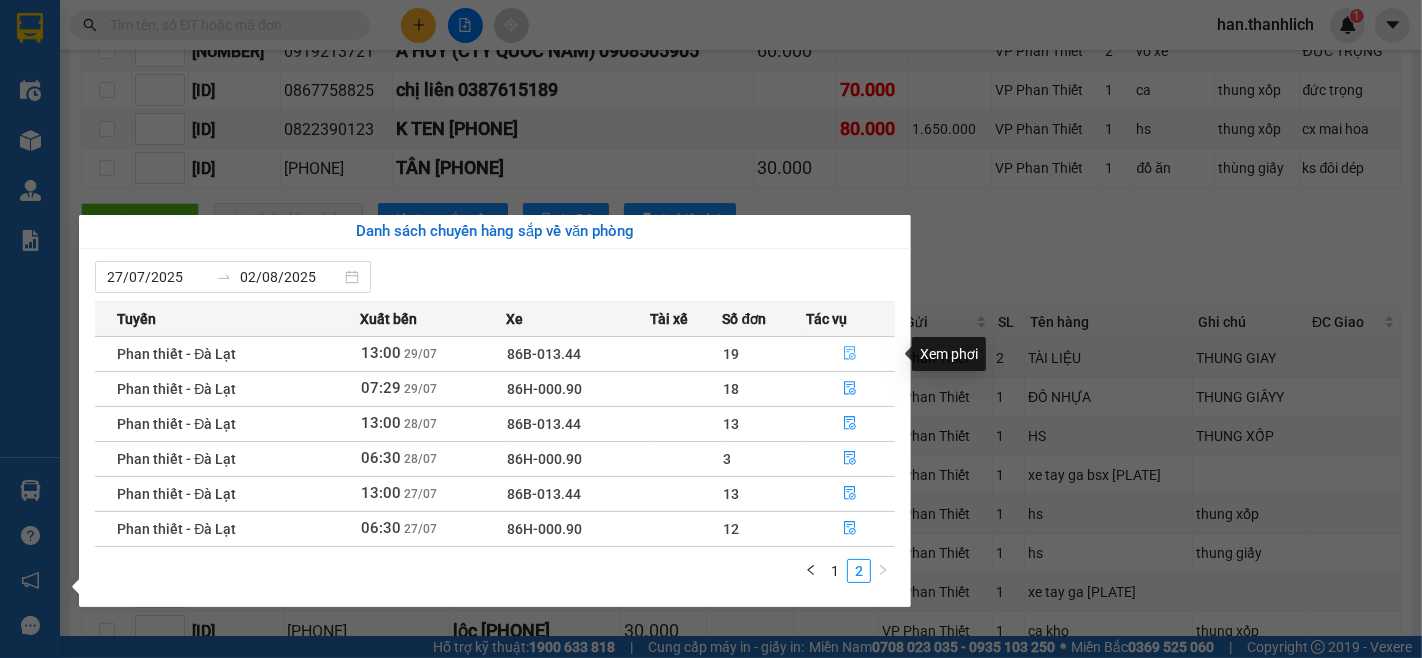 click 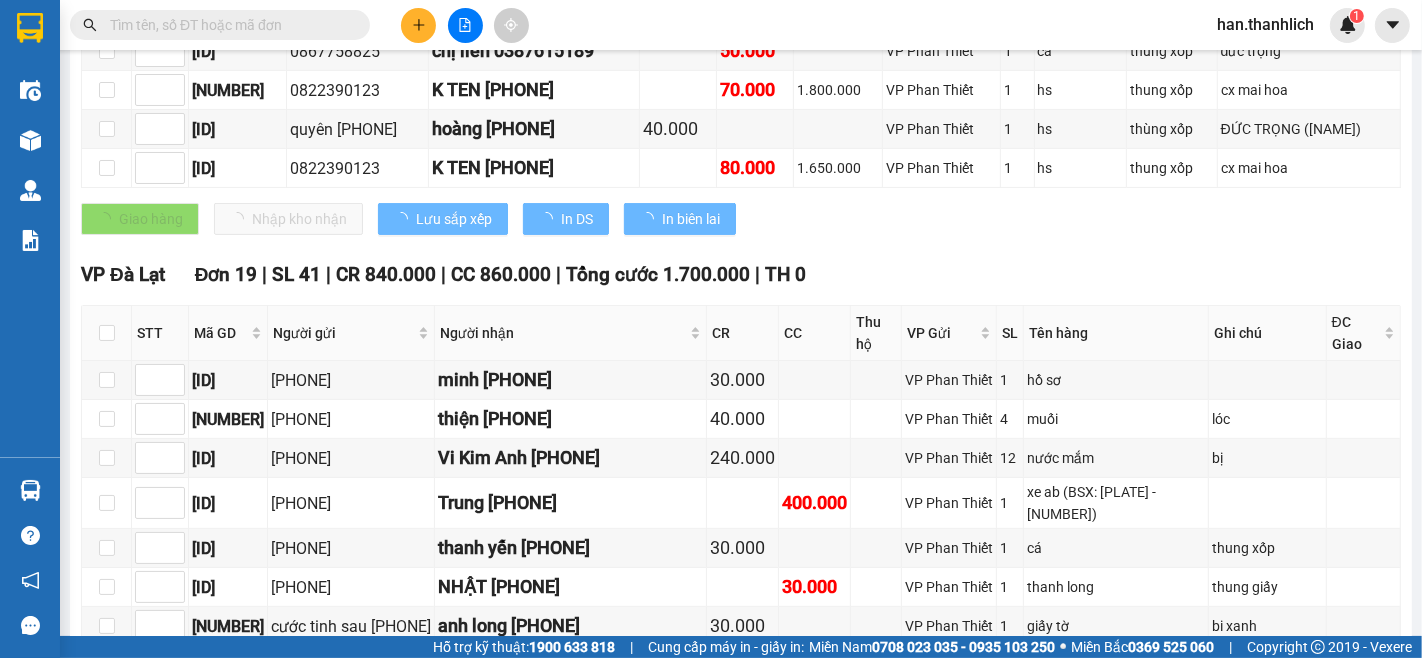 type on "29/07/2025" 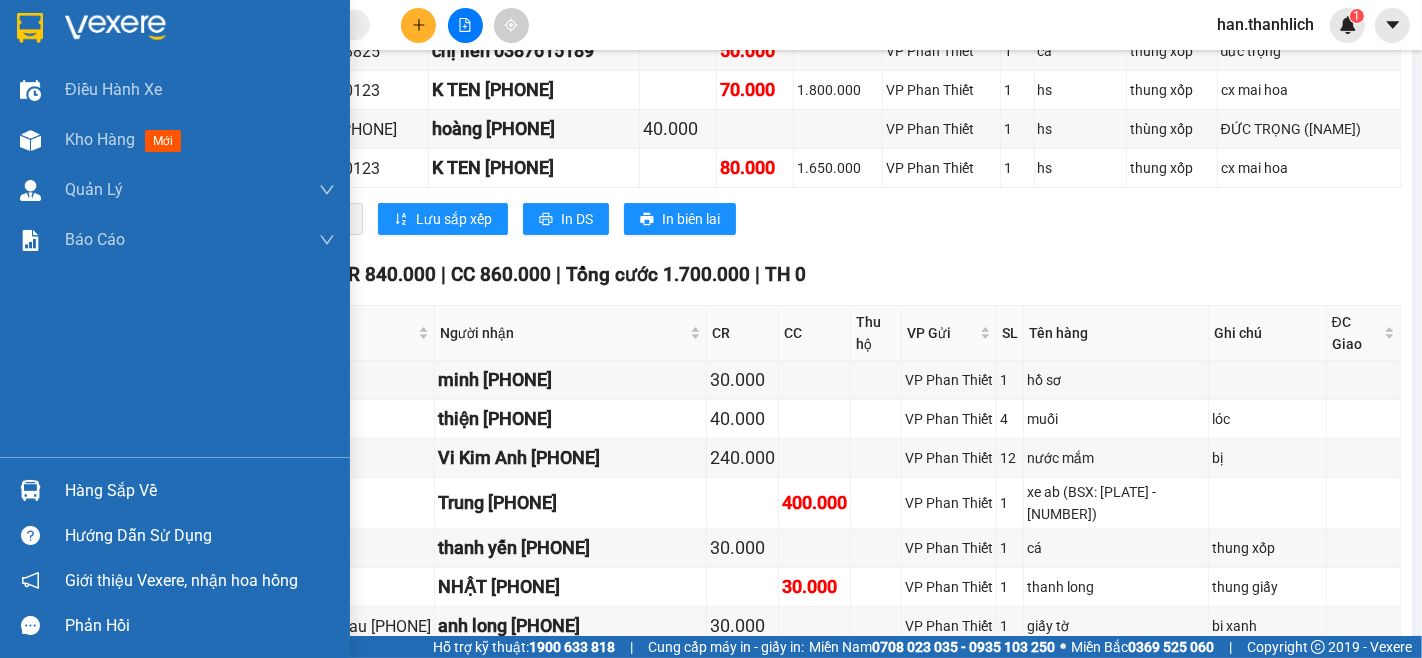 click on "Hàng sắp về" at bounding box center (200, 491) 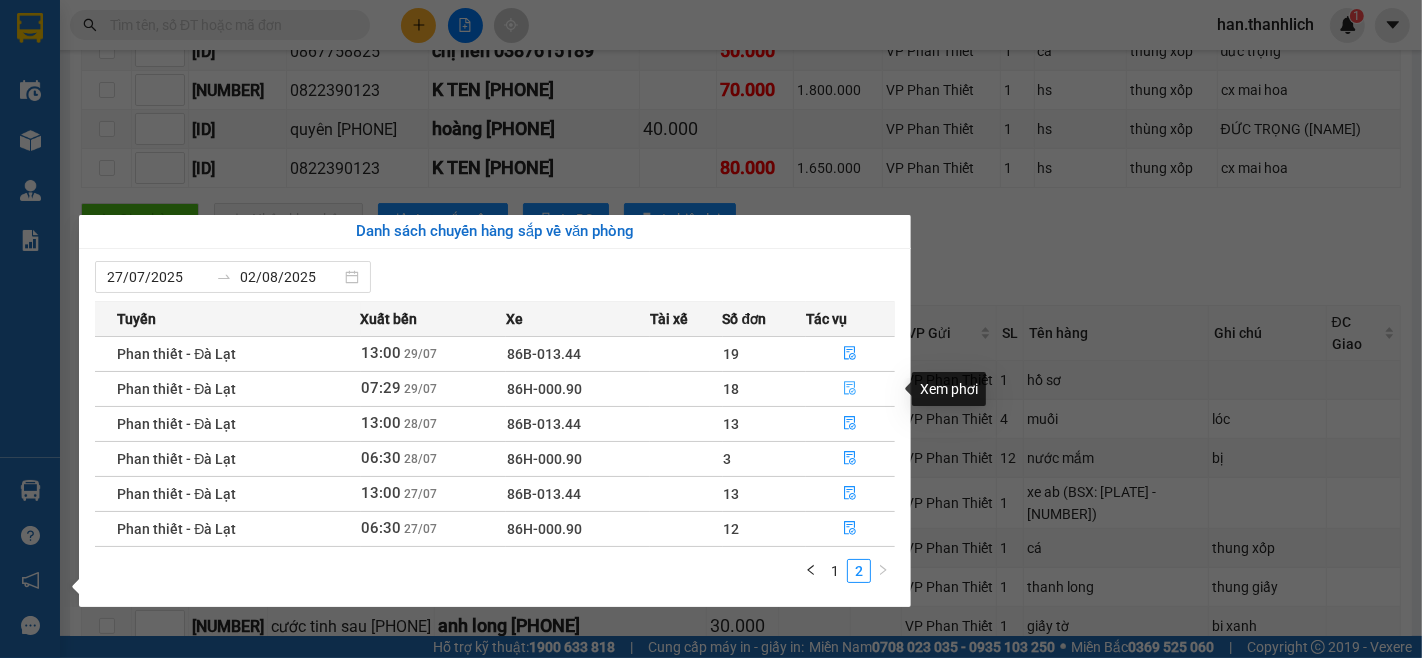 click at bounding box center [851, 389] 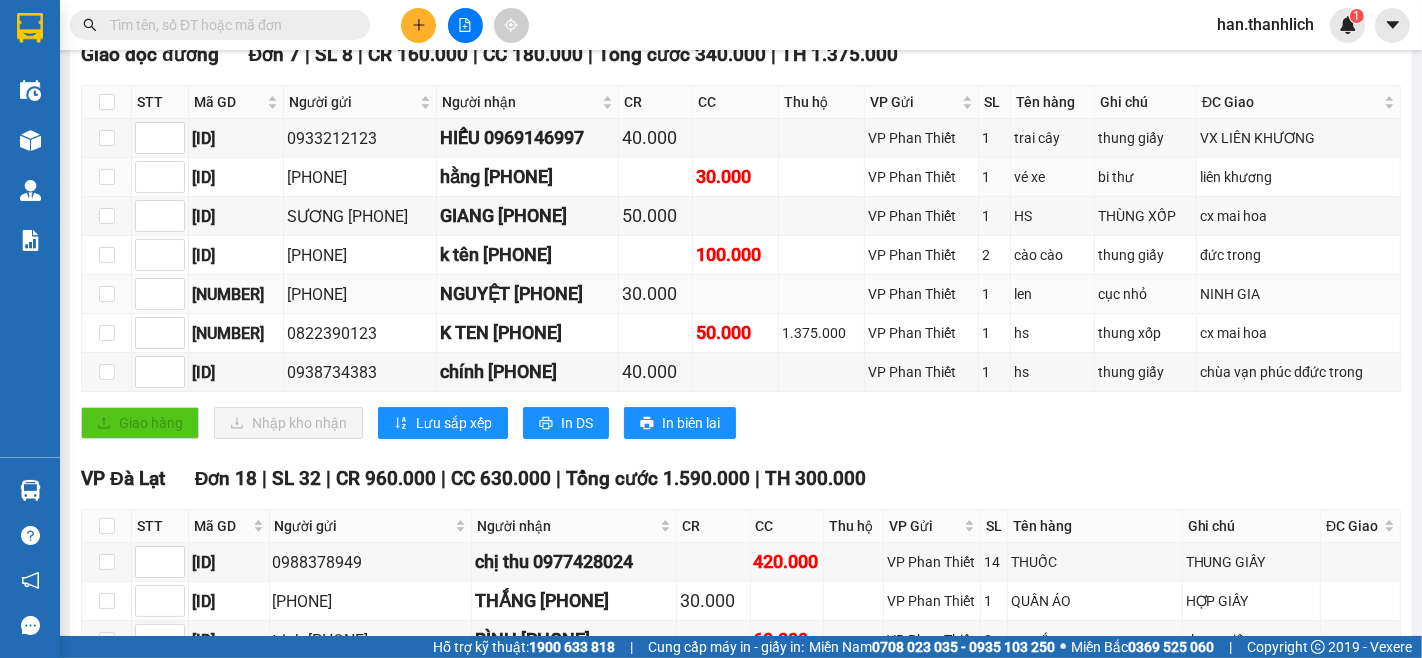 scroll, scrollTop: 342, scrollLeft: 0, axis: vertical 